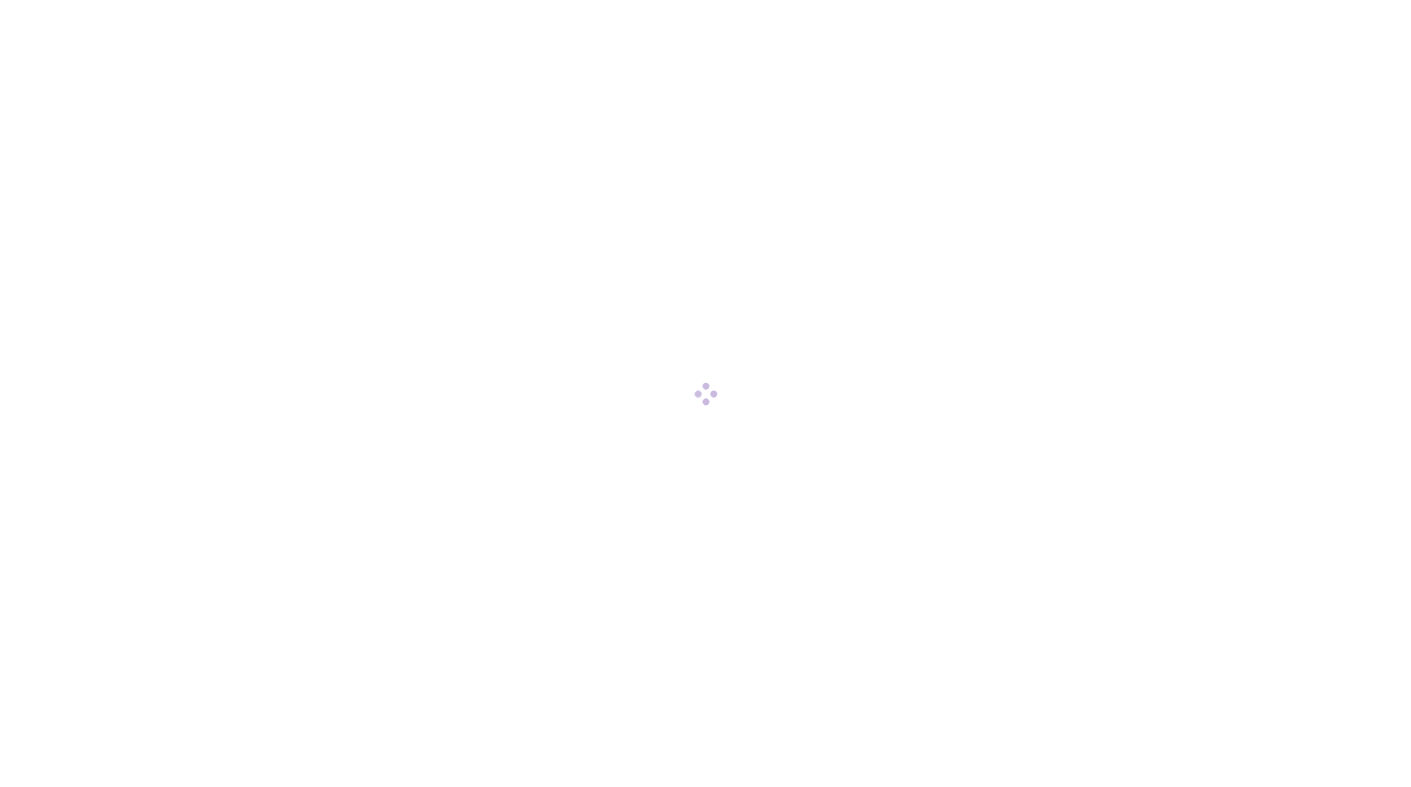 scroll, scrollTop: 0, scrollLeft: 0, axis: both 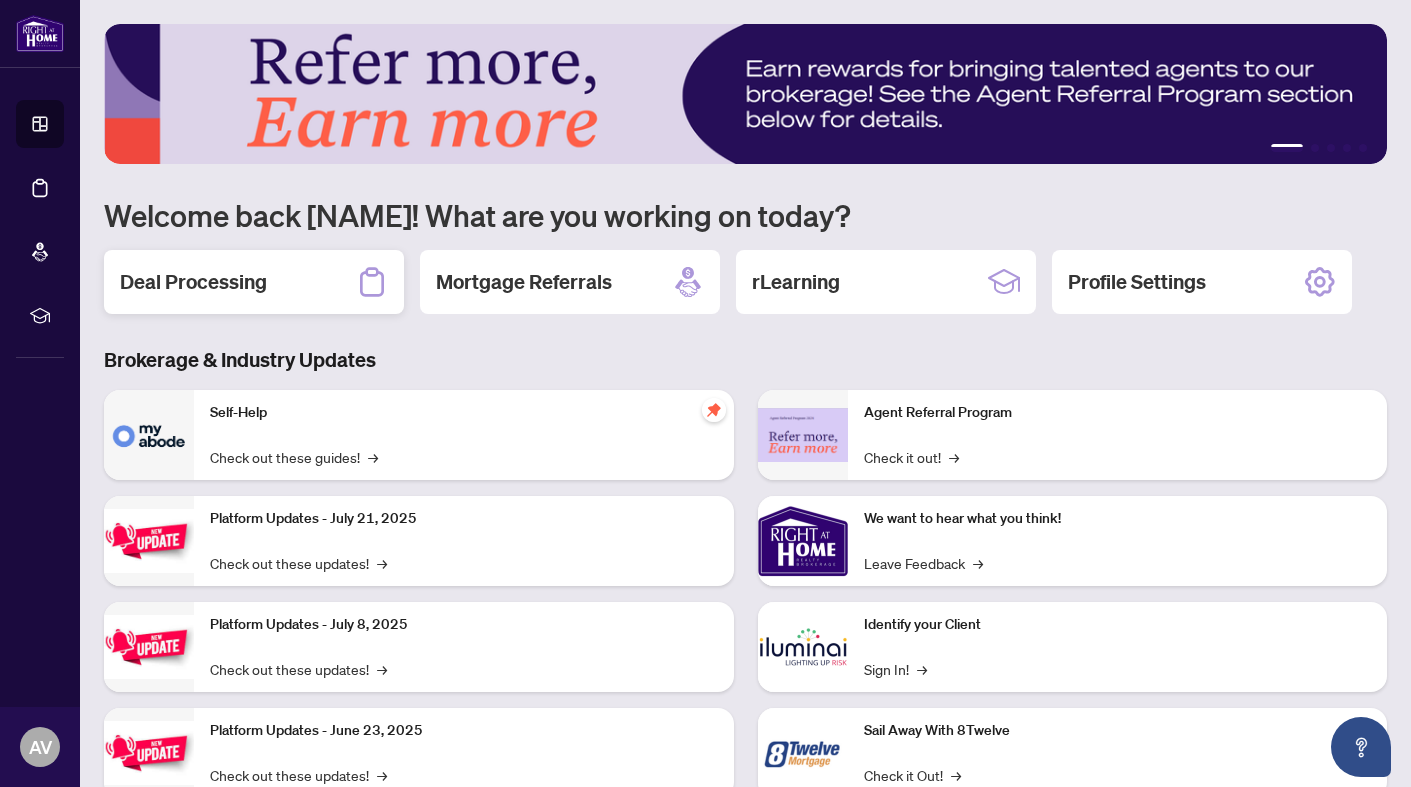 click on "Deal Processing" at bounding box center (193, 282) 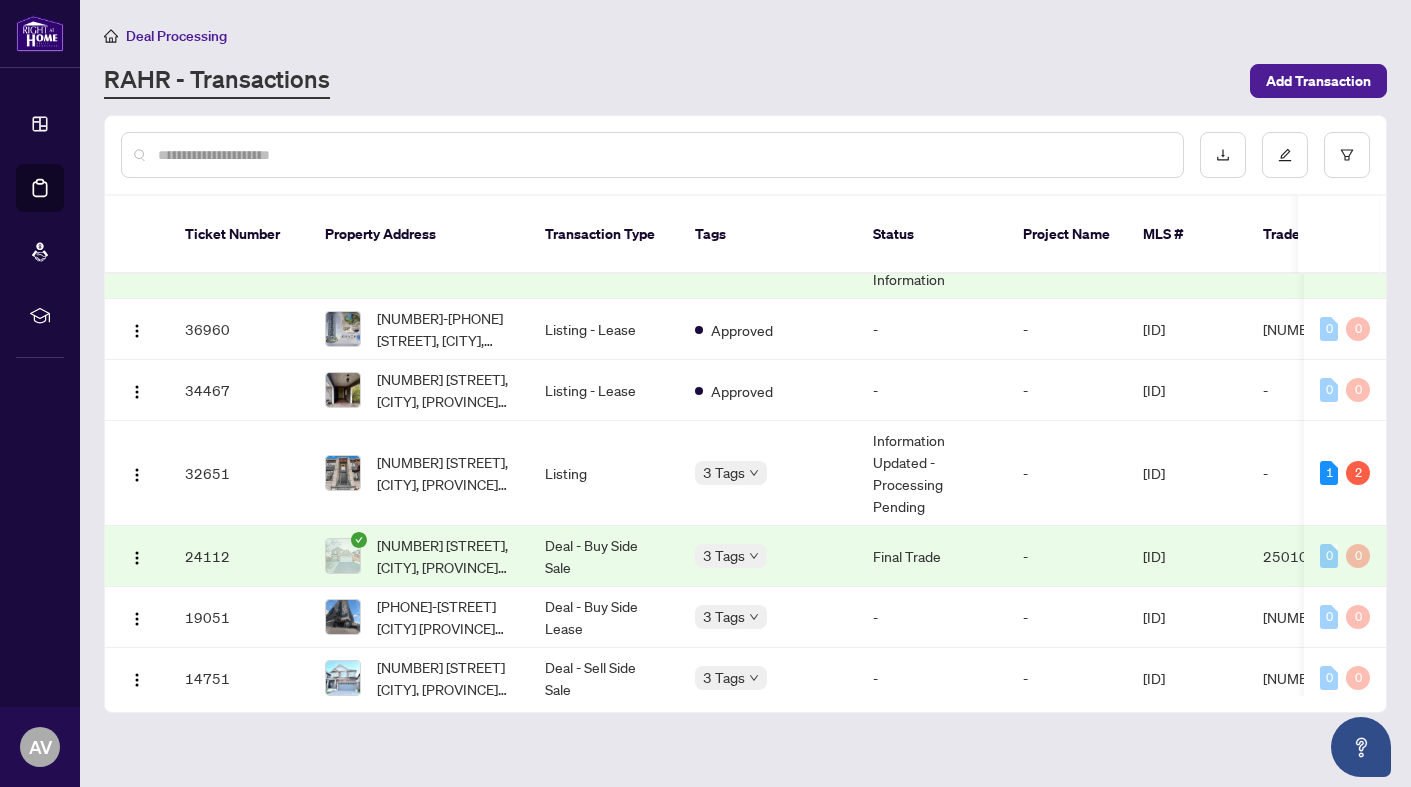 scroll, scrollTop: 560, scrollLeft: 0, axis: vertical 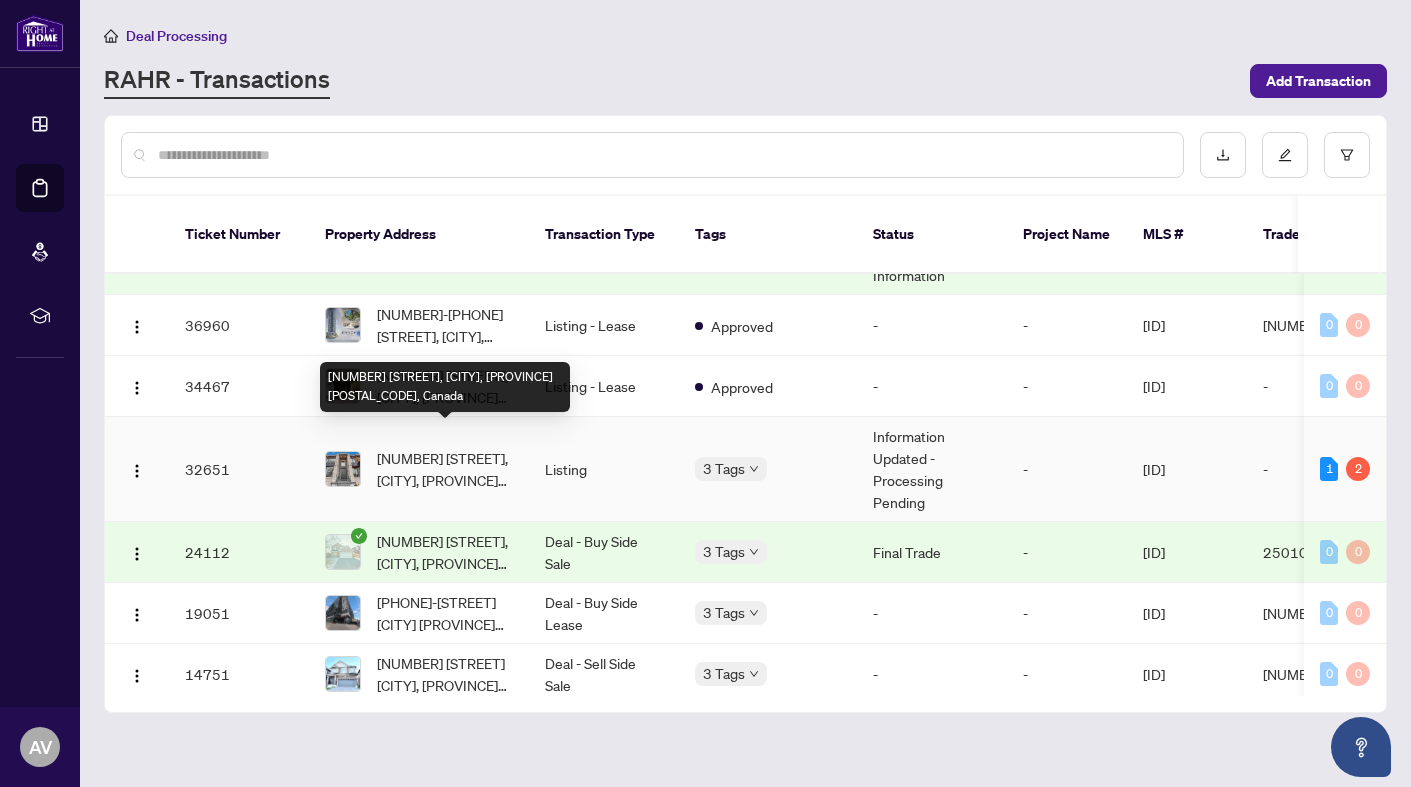 click on "[NUMBER] [STREET], [CITY], [PROVINCE] [POSTAL_CODE], Canada" at bounding box center (445, 469) 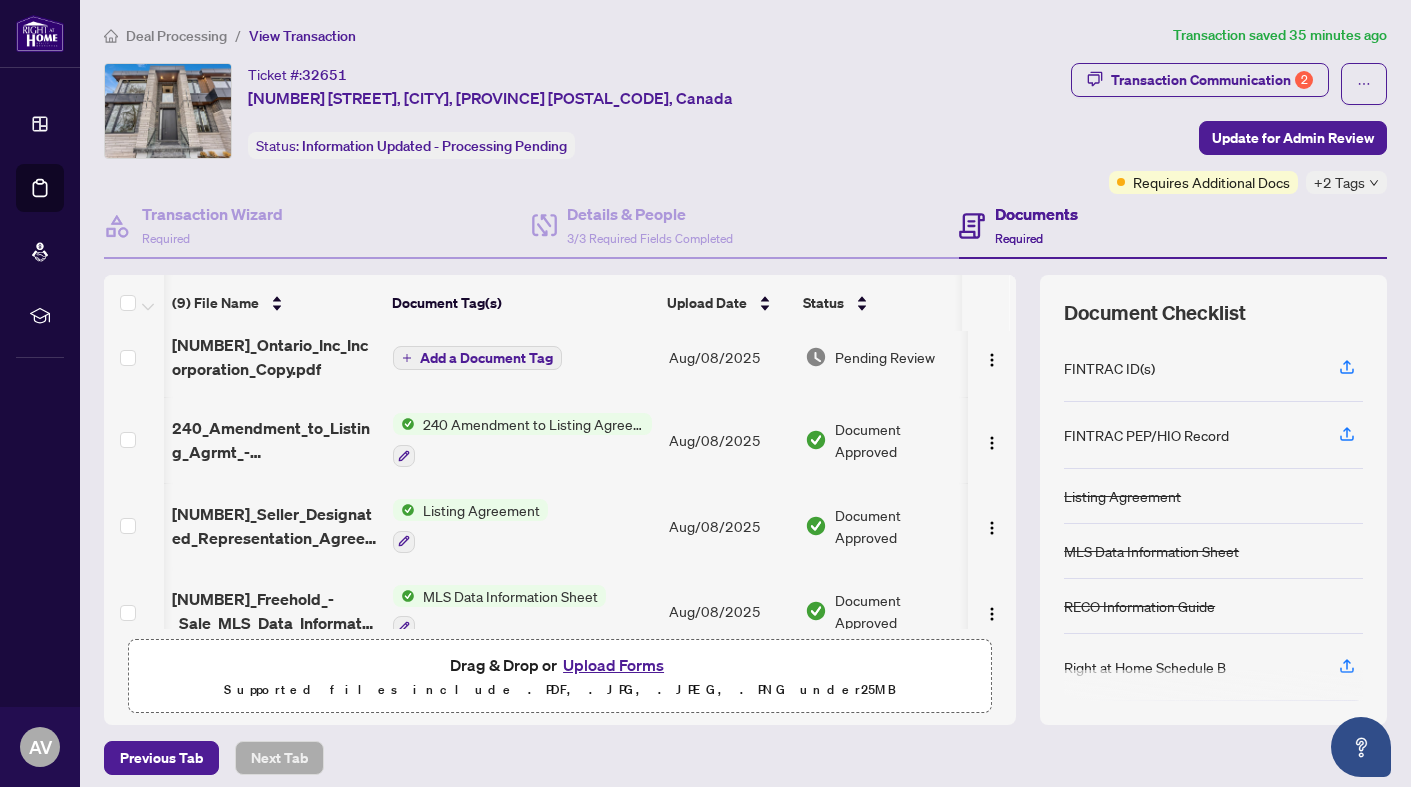 scroll, scrollTop: -1, scrollLeft: 1, axis: both 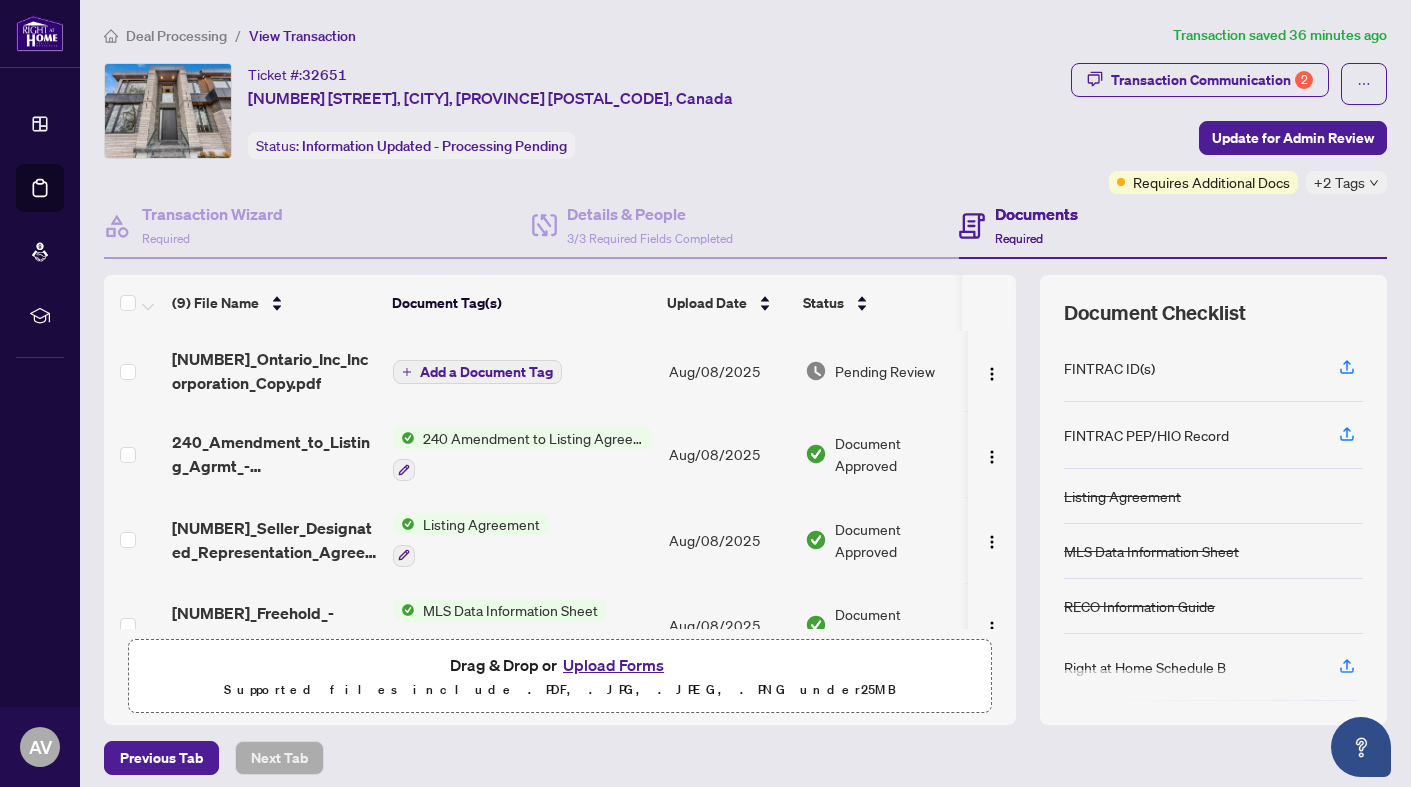 click at bounding box center (134, 371) 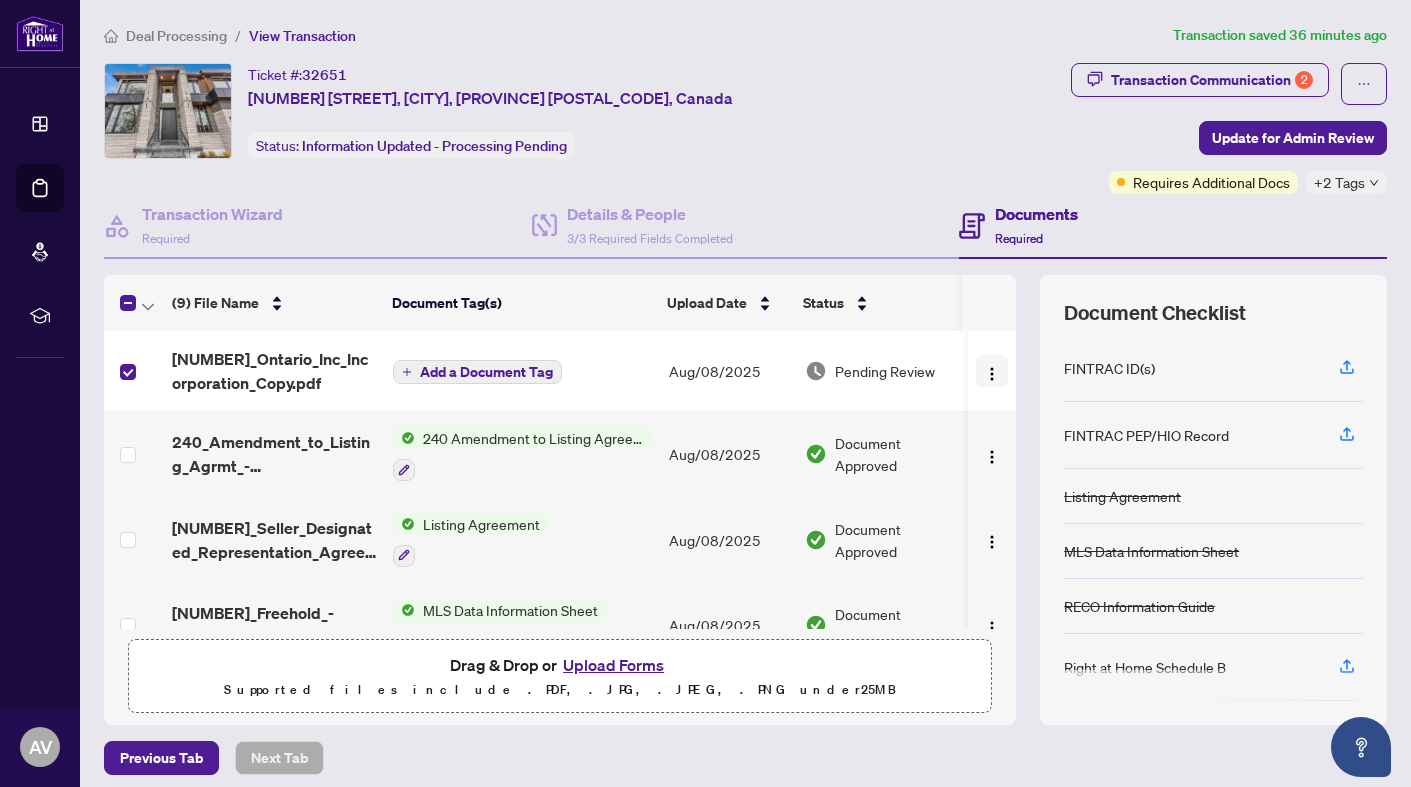 click at bounding box center (992, 374) 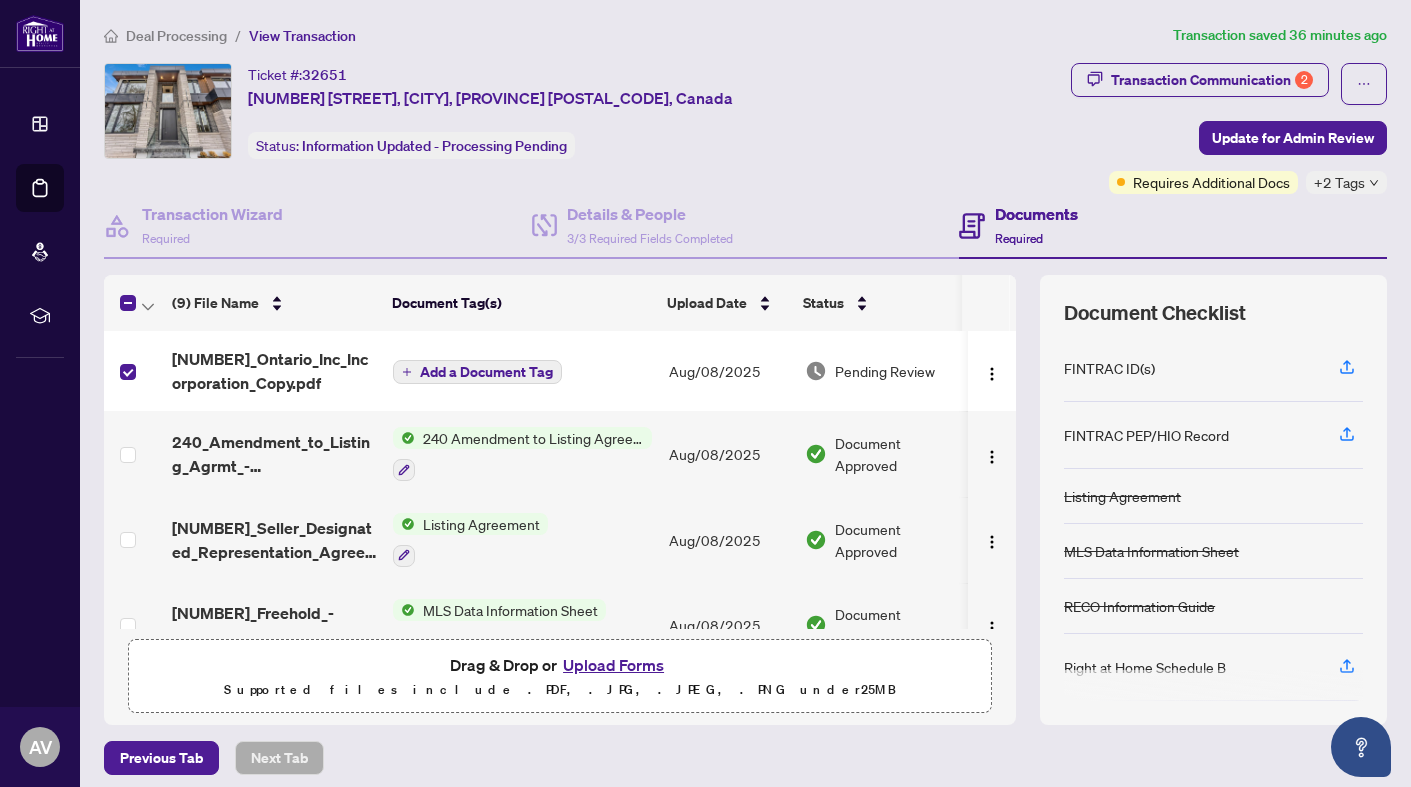 click on "Documents Required" at bounding box center (1173, 226) 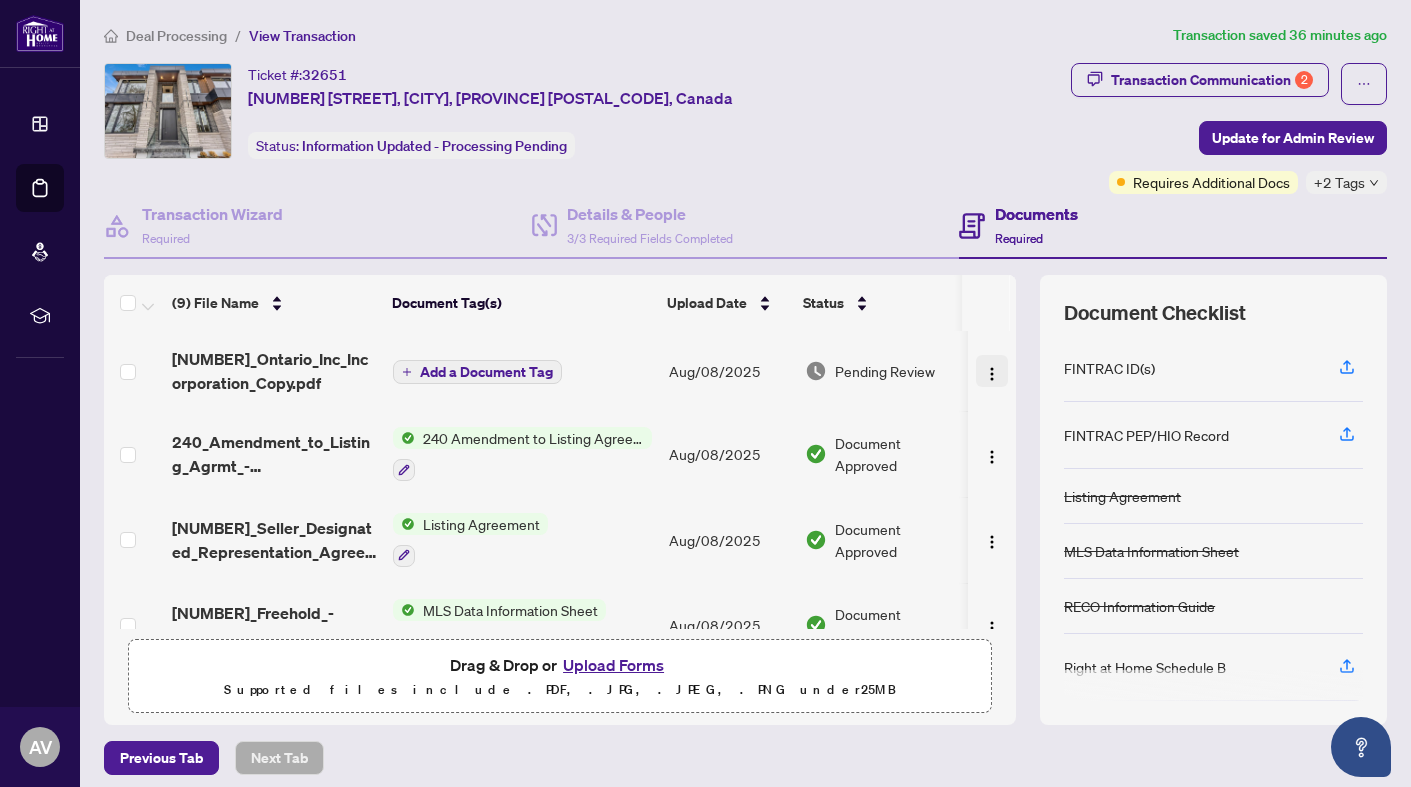 click at bounding box center [992, 374] 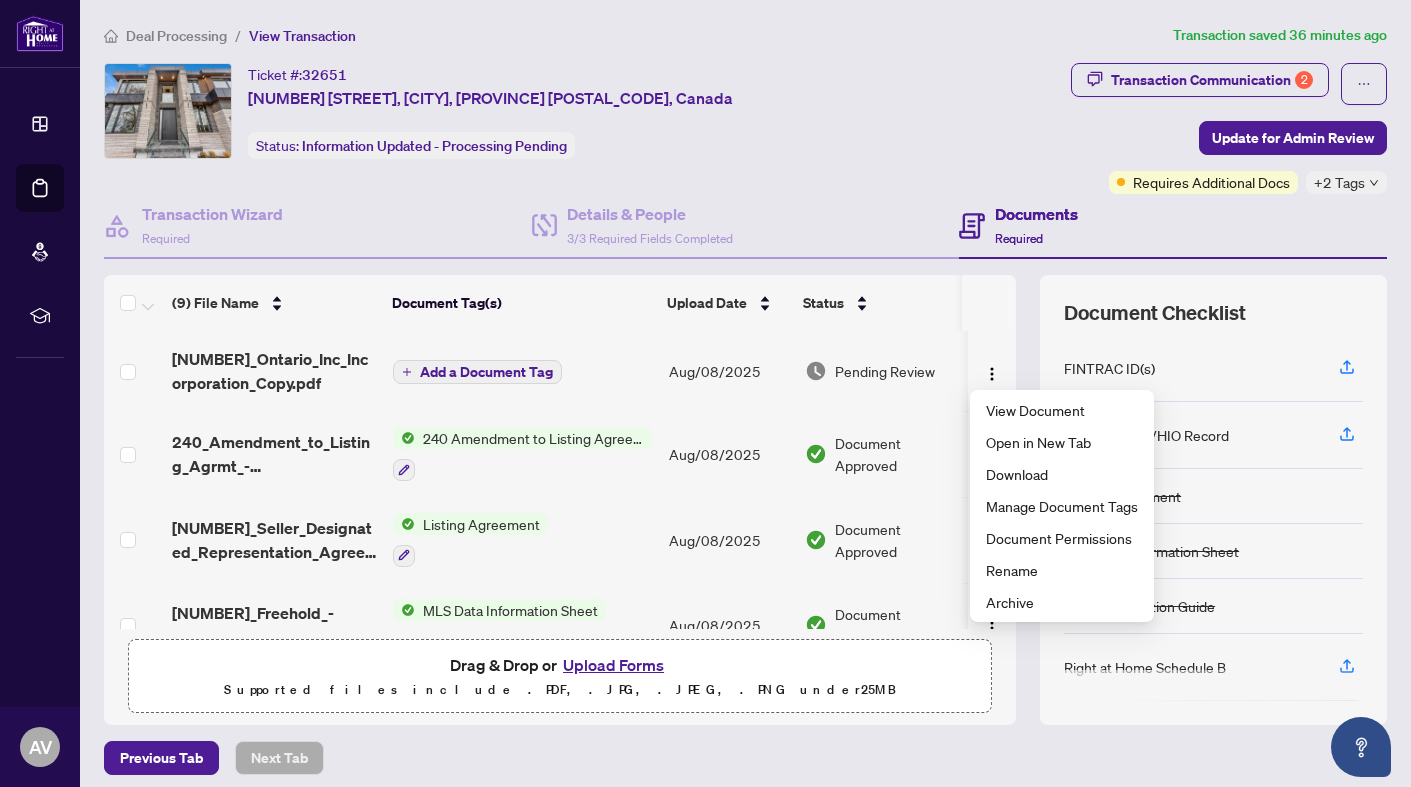 click on "Pending Review" at bounding box center [885, 371] 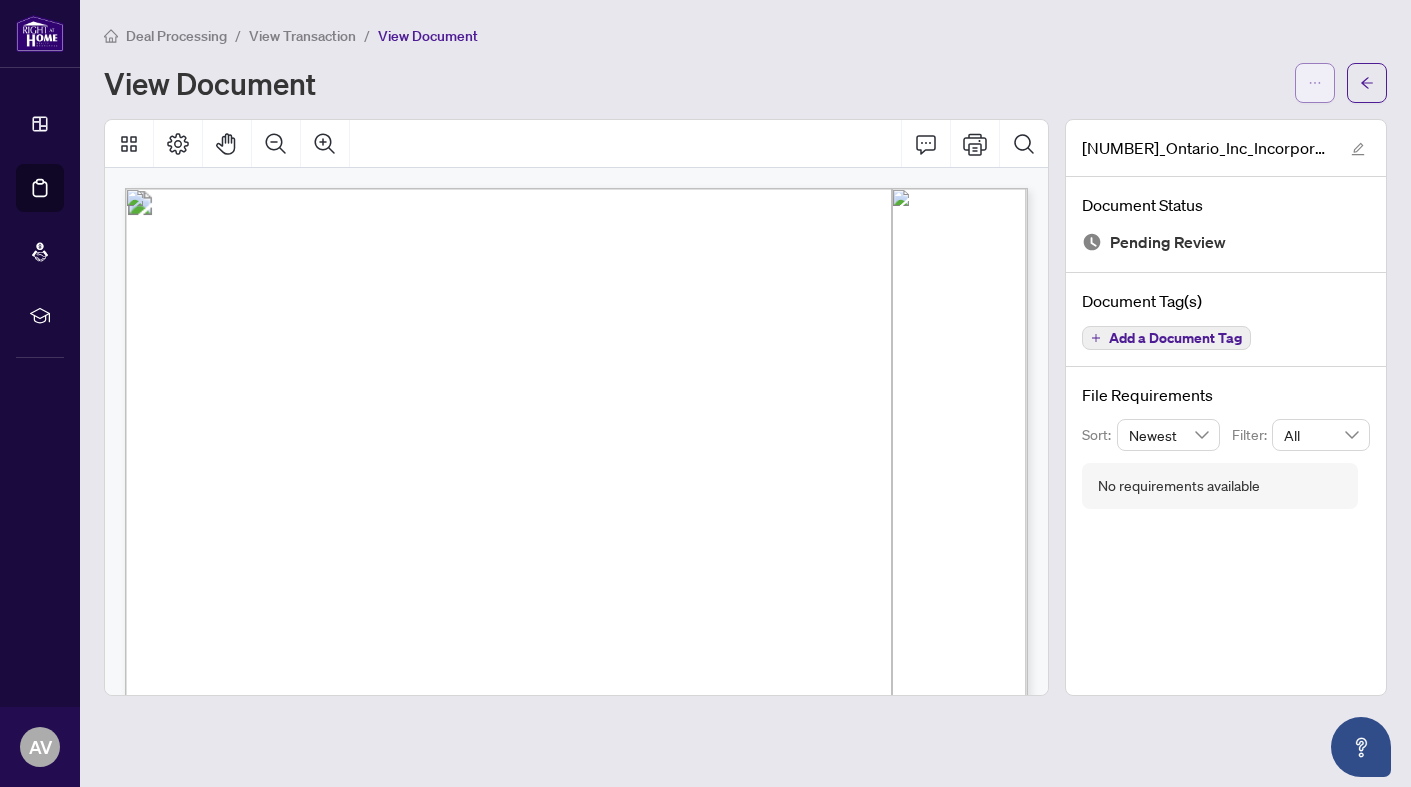 click at bounding box center [1315, 83] 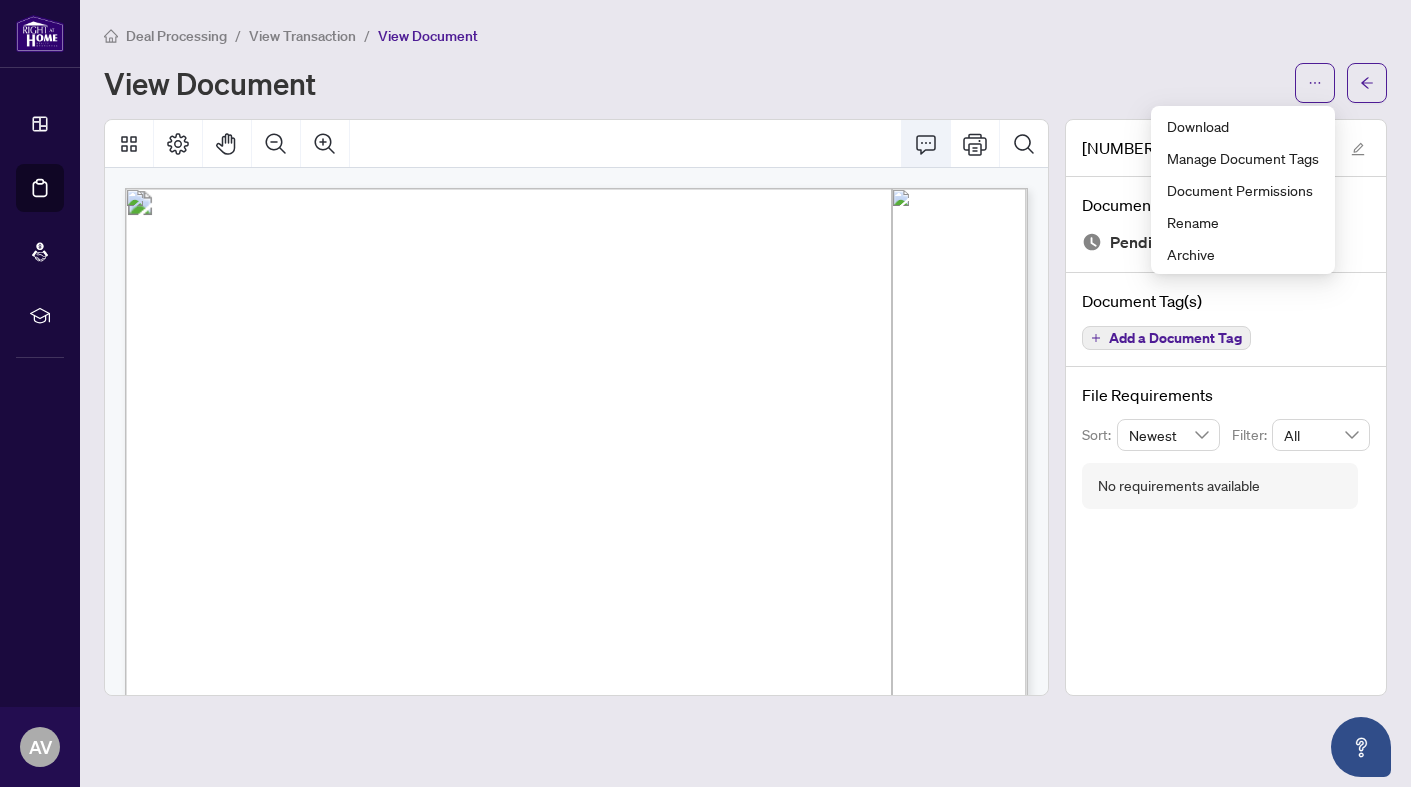 click 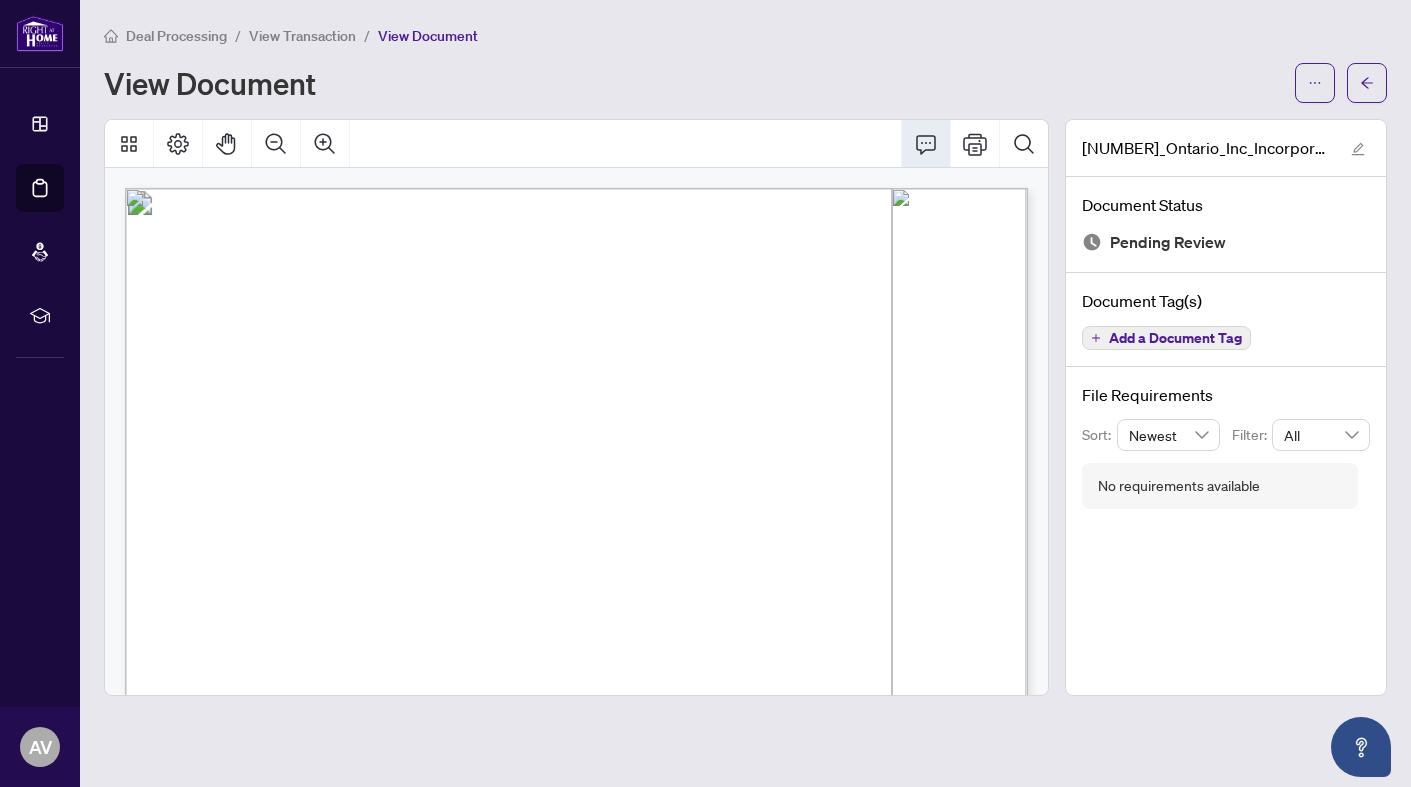 click on "Deal Processing / View Transaction / View Document View Document [NUMBER] Ontario Inc_Incorporation Copy.pdf Document Status Pending Review Document Tag(s) Add a Document Tag File Requirements Sort: Newest Filter: All No requirements available" at bounding box center [745, 393] 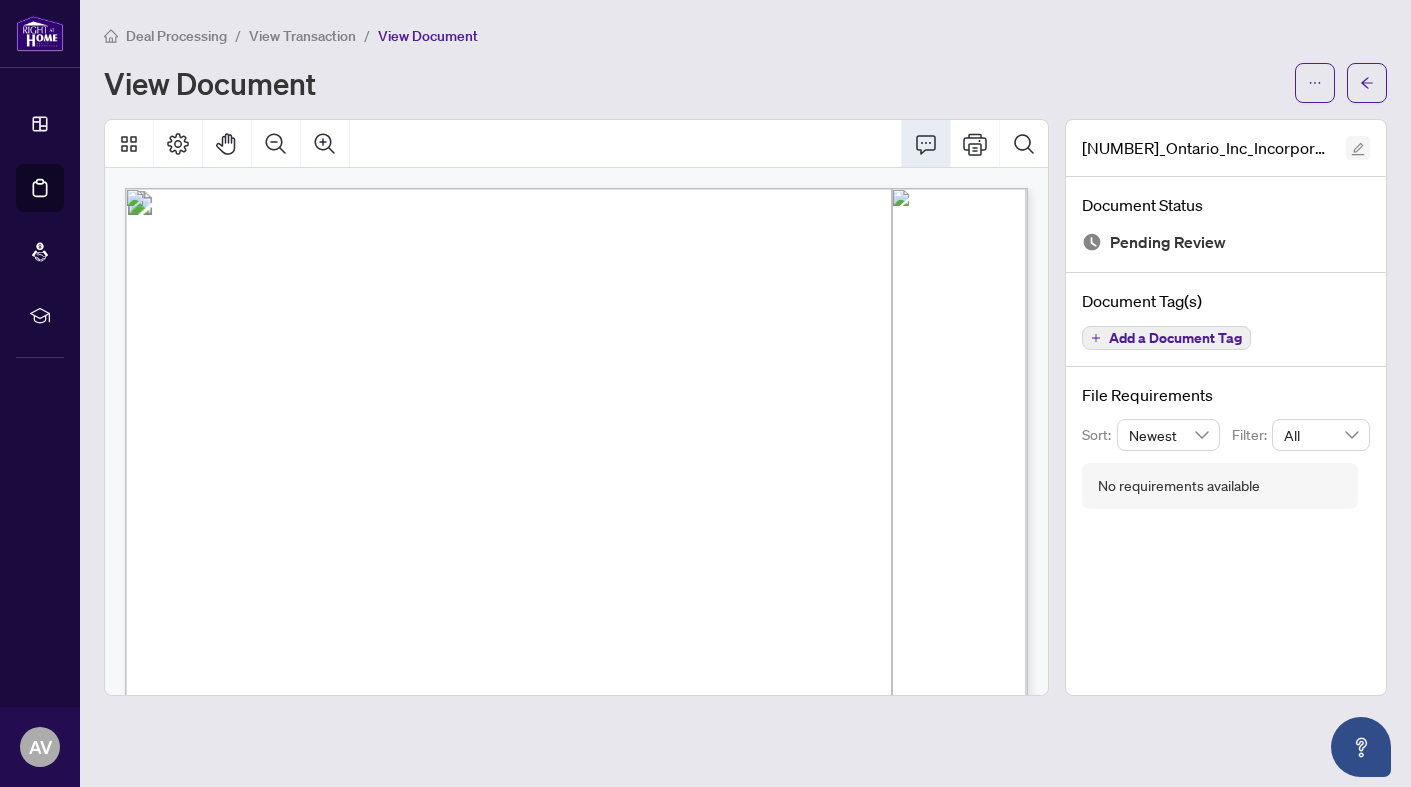 click at bounding box center (1358, 148) 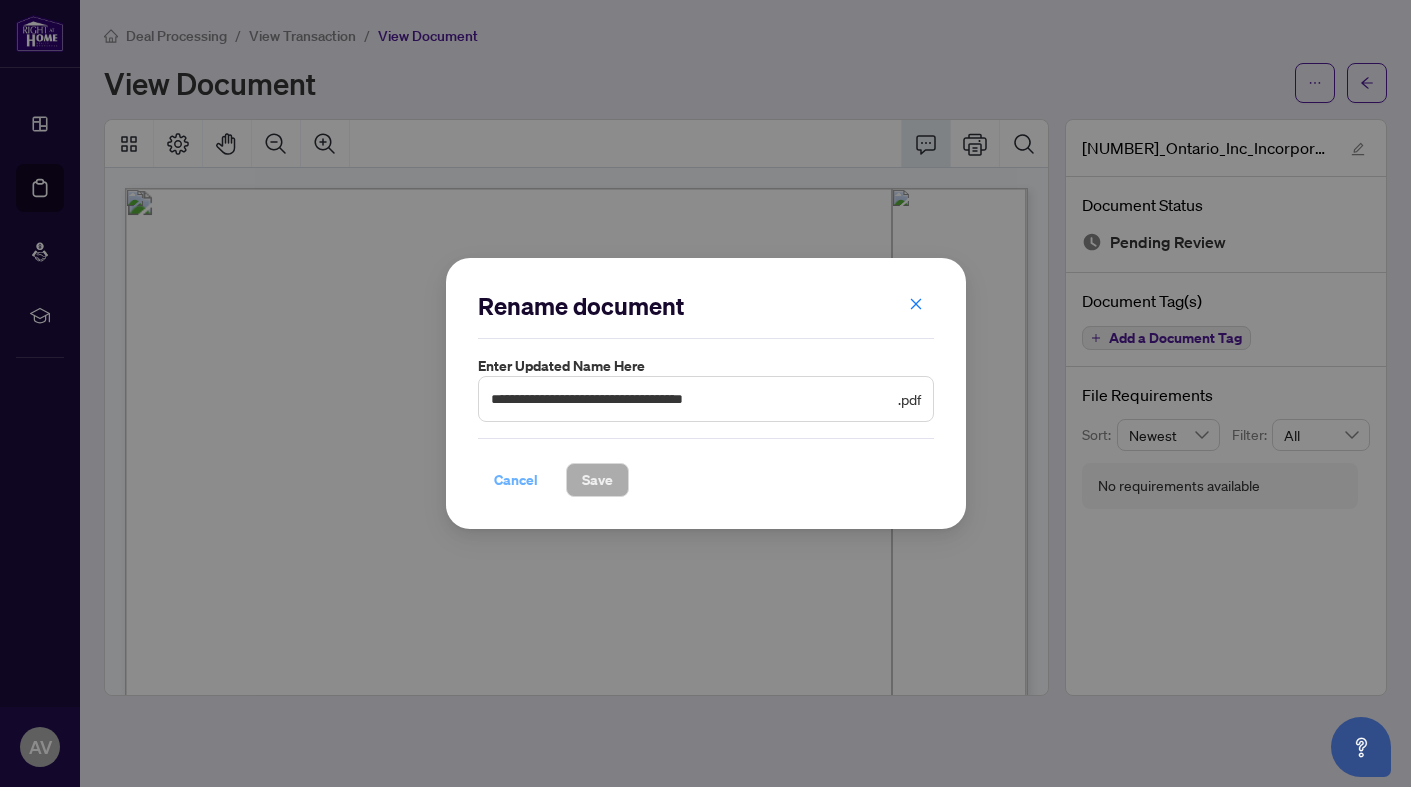 click on "Cancel" at bounding box center [516, 480] 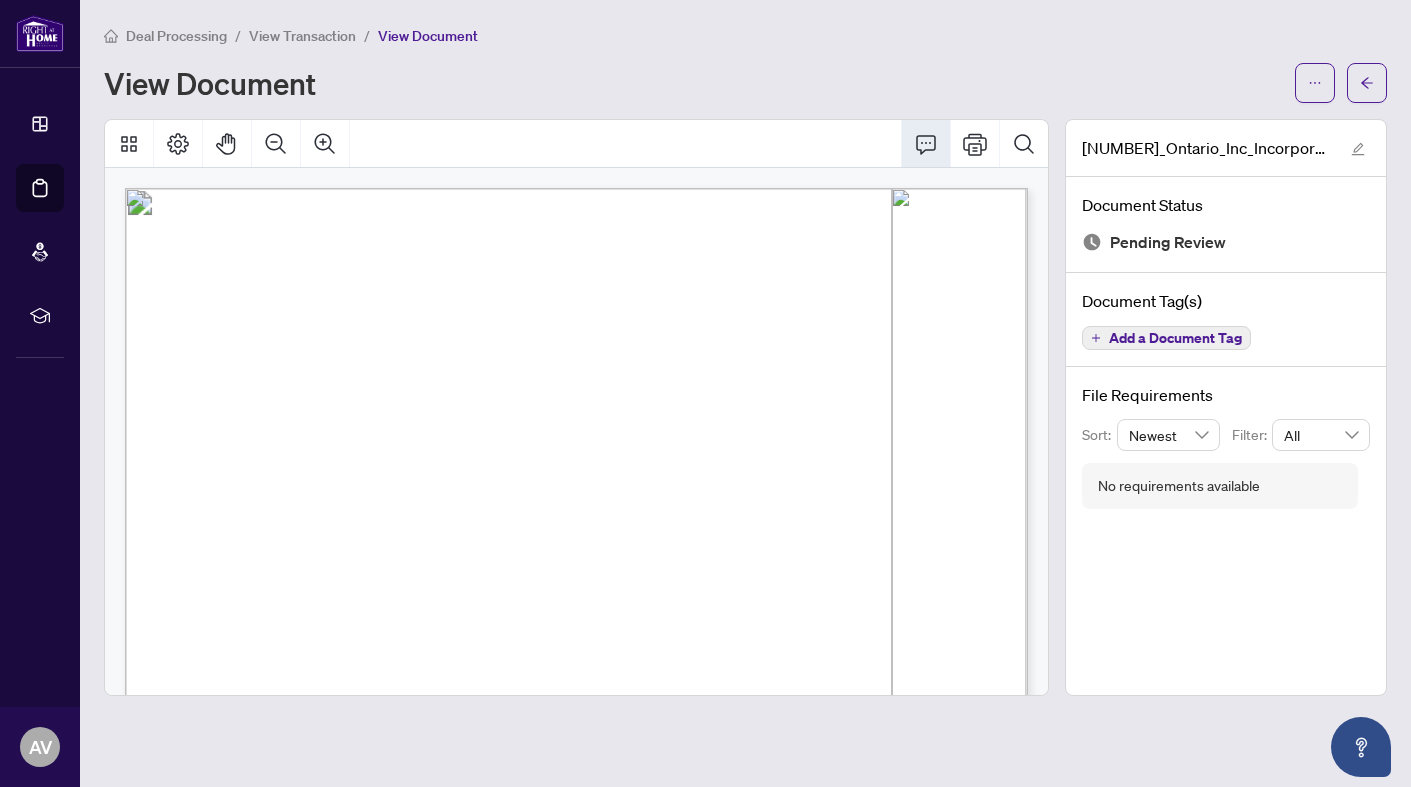 scroll, scrollTop: 0, scrollLeft: 0, axis: both 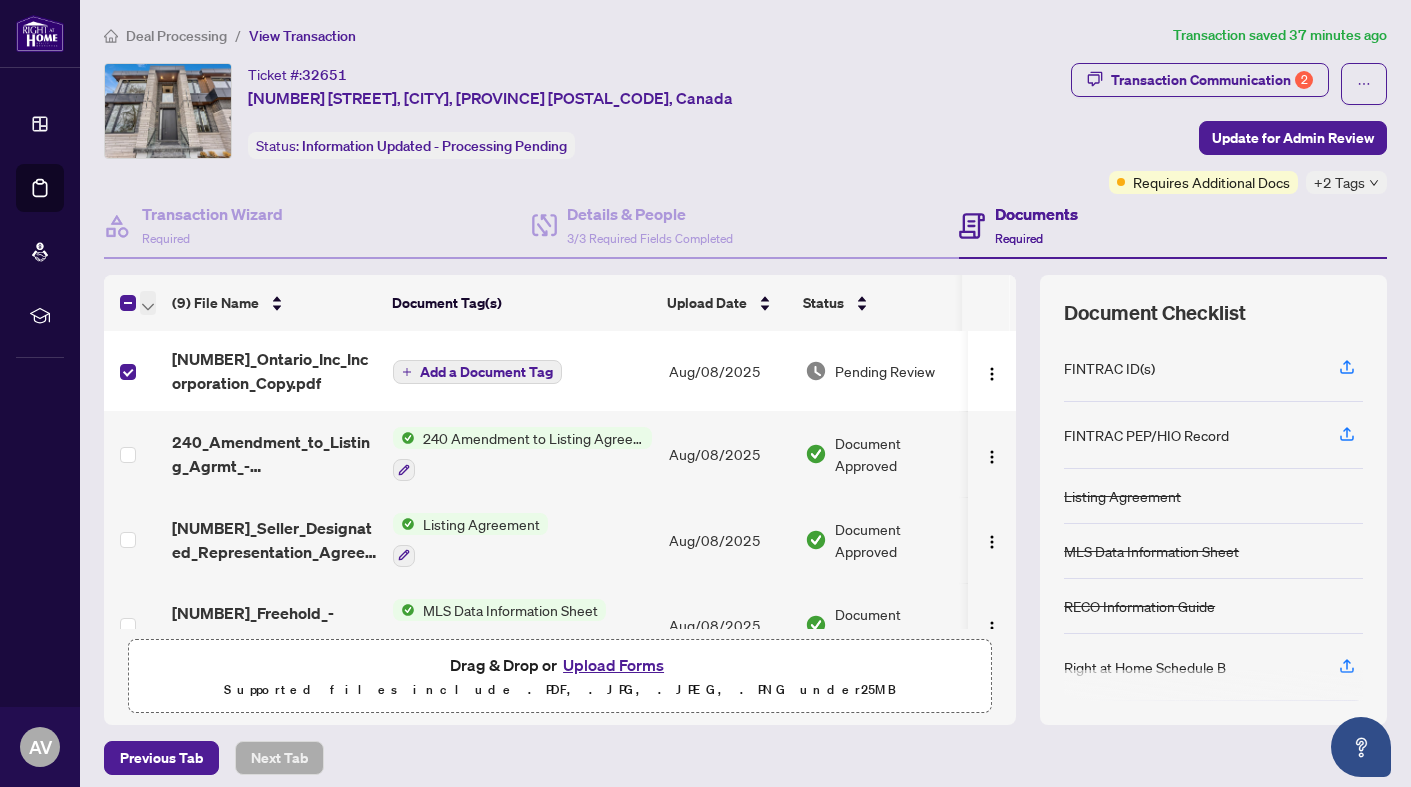 click 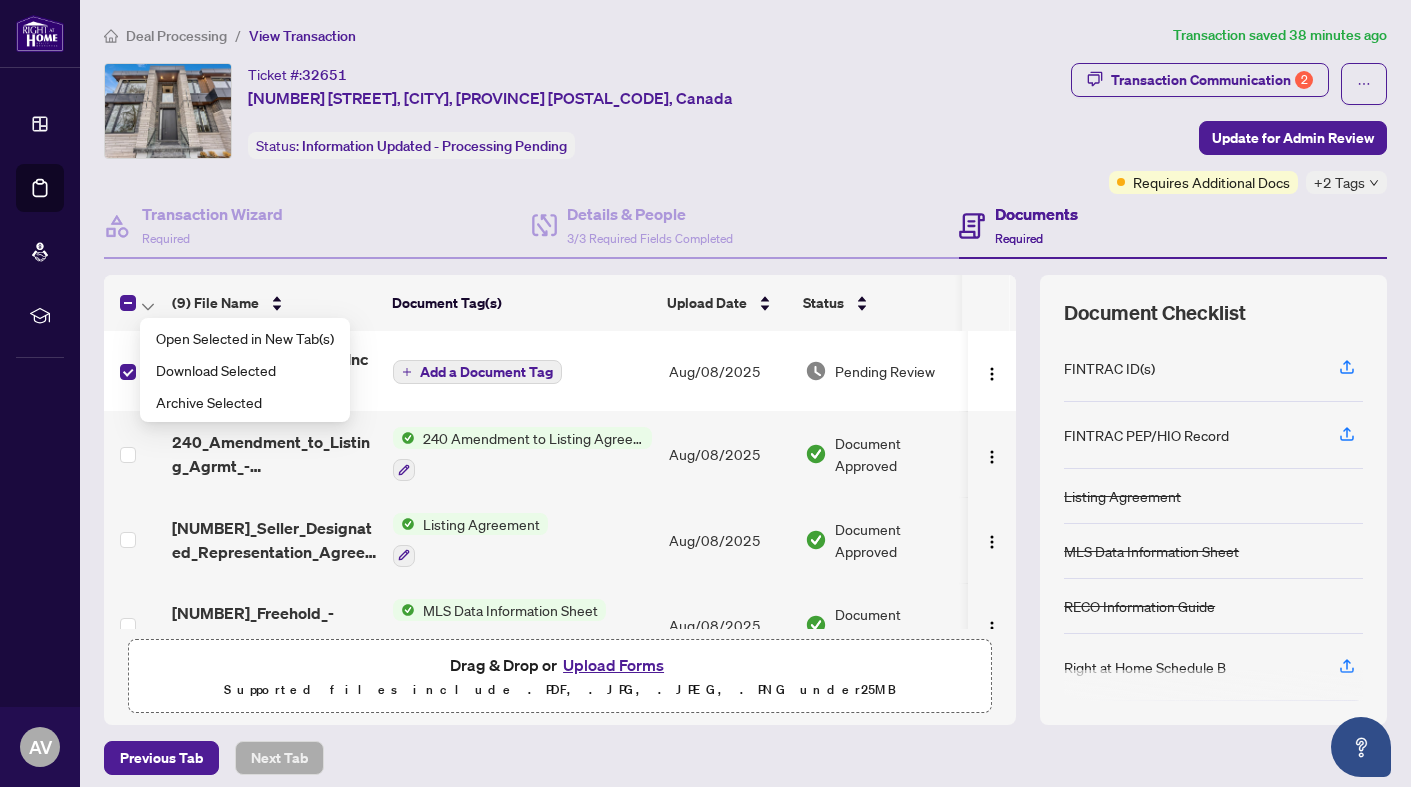 click on "Ticket #:  [NUMBER] [NUMBER] [STREET], [CITY], [PROVINCE] [POSTAL_CODE], Canada Status:   Information Updated - Processing Pending" at bounding box center [583, 128] 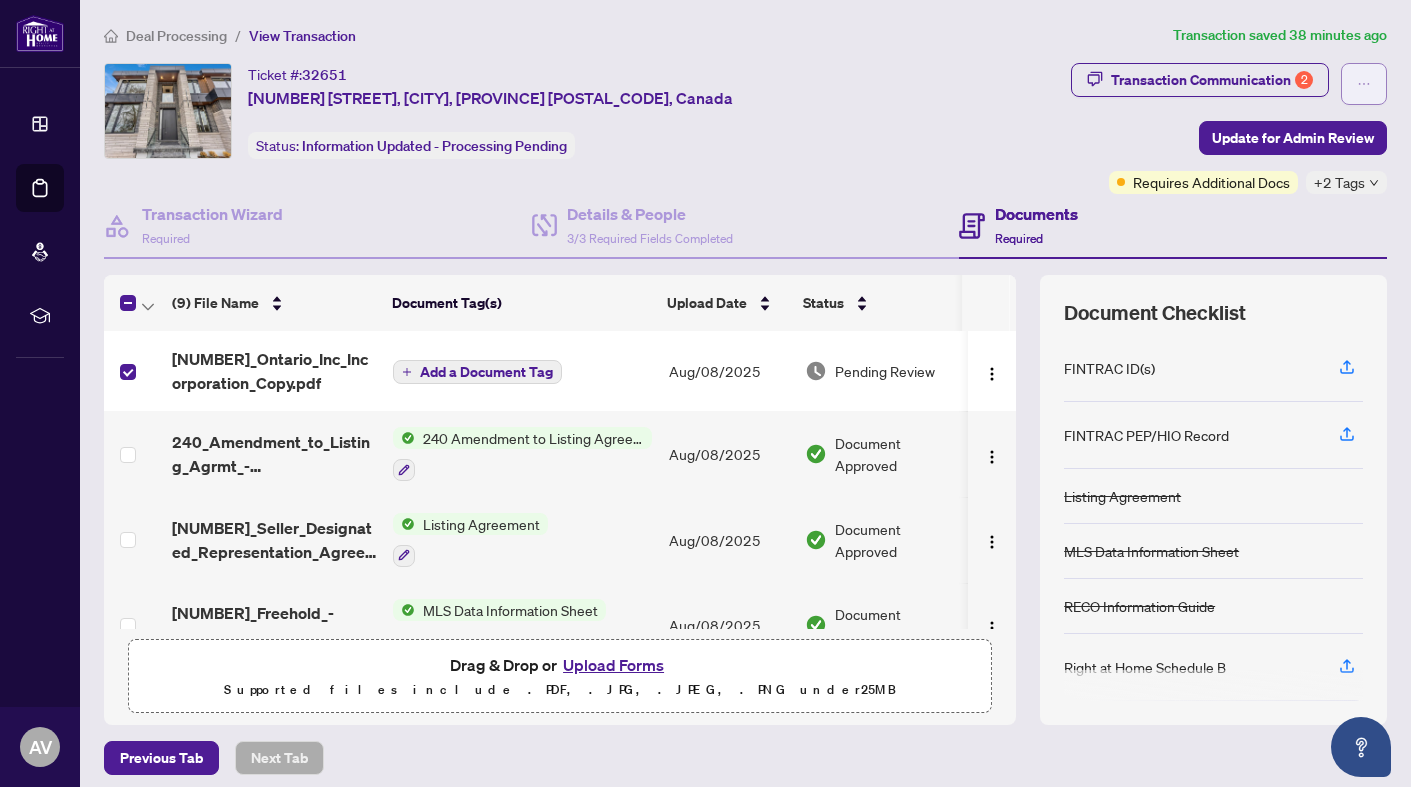 click at bounding box center [1364, 84] 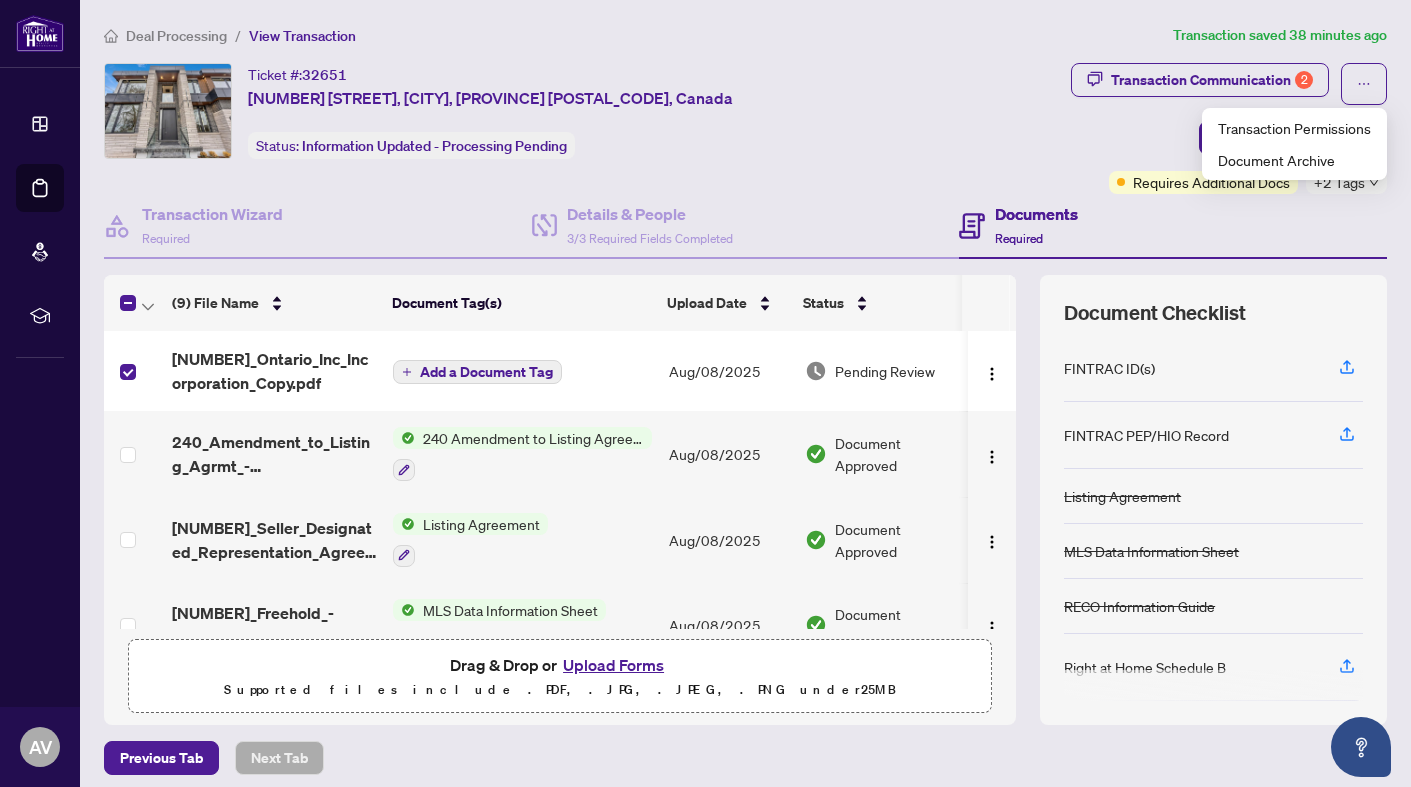 click on "Ticket #:  [NUMBER] [NUMBER] [STREET], [CITY], [PROVINCE] [POSTAL_CODE], Canada Status:   Information Updated - Processing Pending" at bounding box center [583, 111] 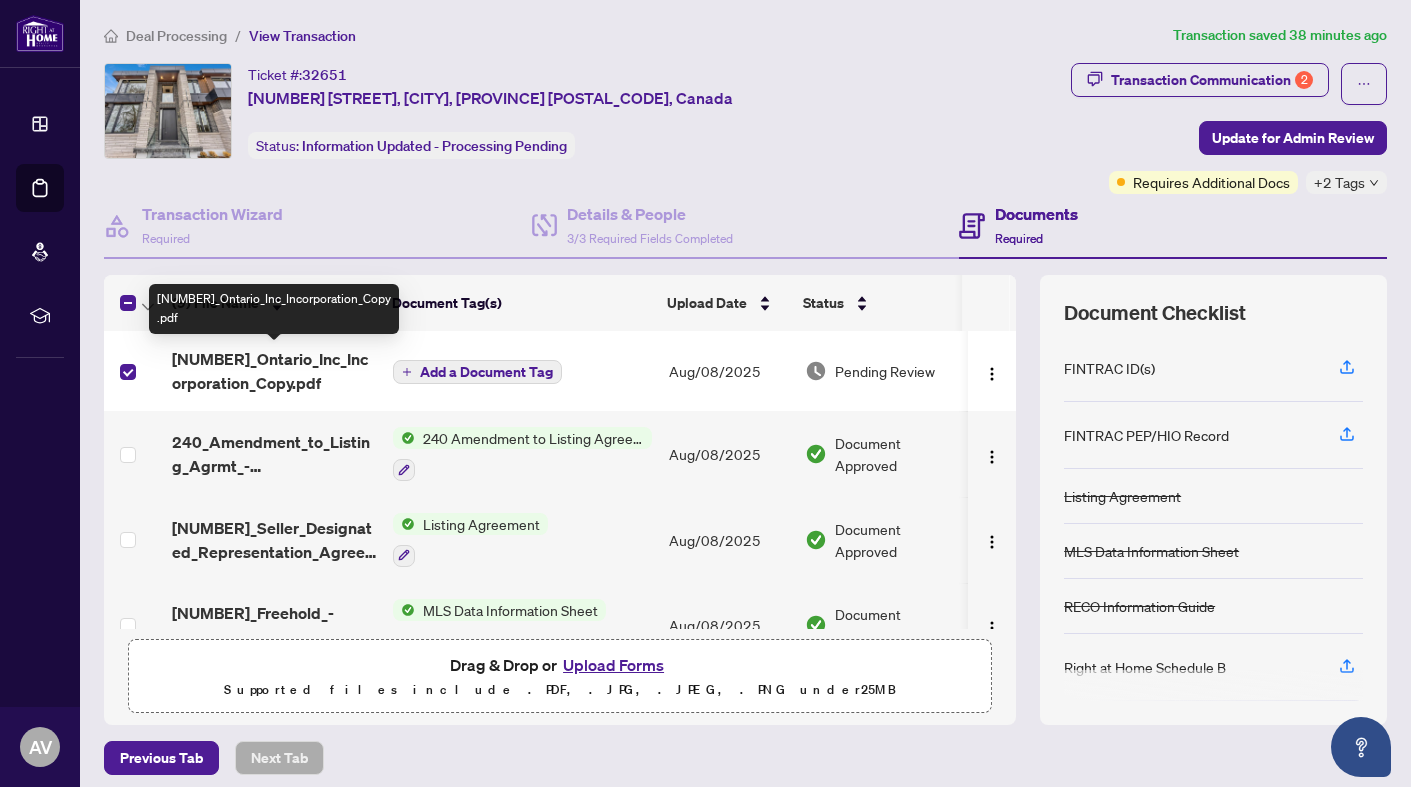click on "[NUMBER]_Ontario_Inc_Incorporation_Copy.pdf" at bounding box center (274, 371) 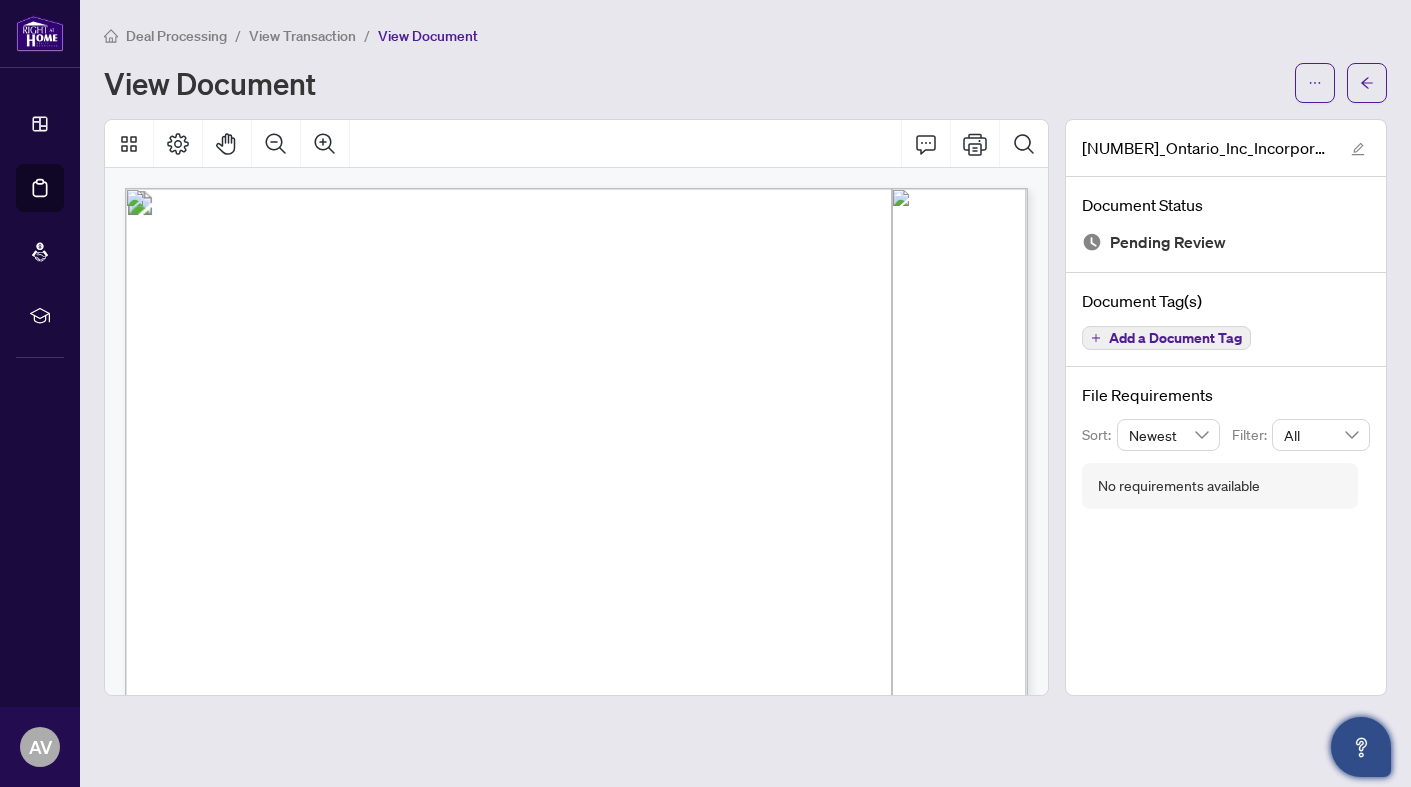click at bounding box center [1361, 747] 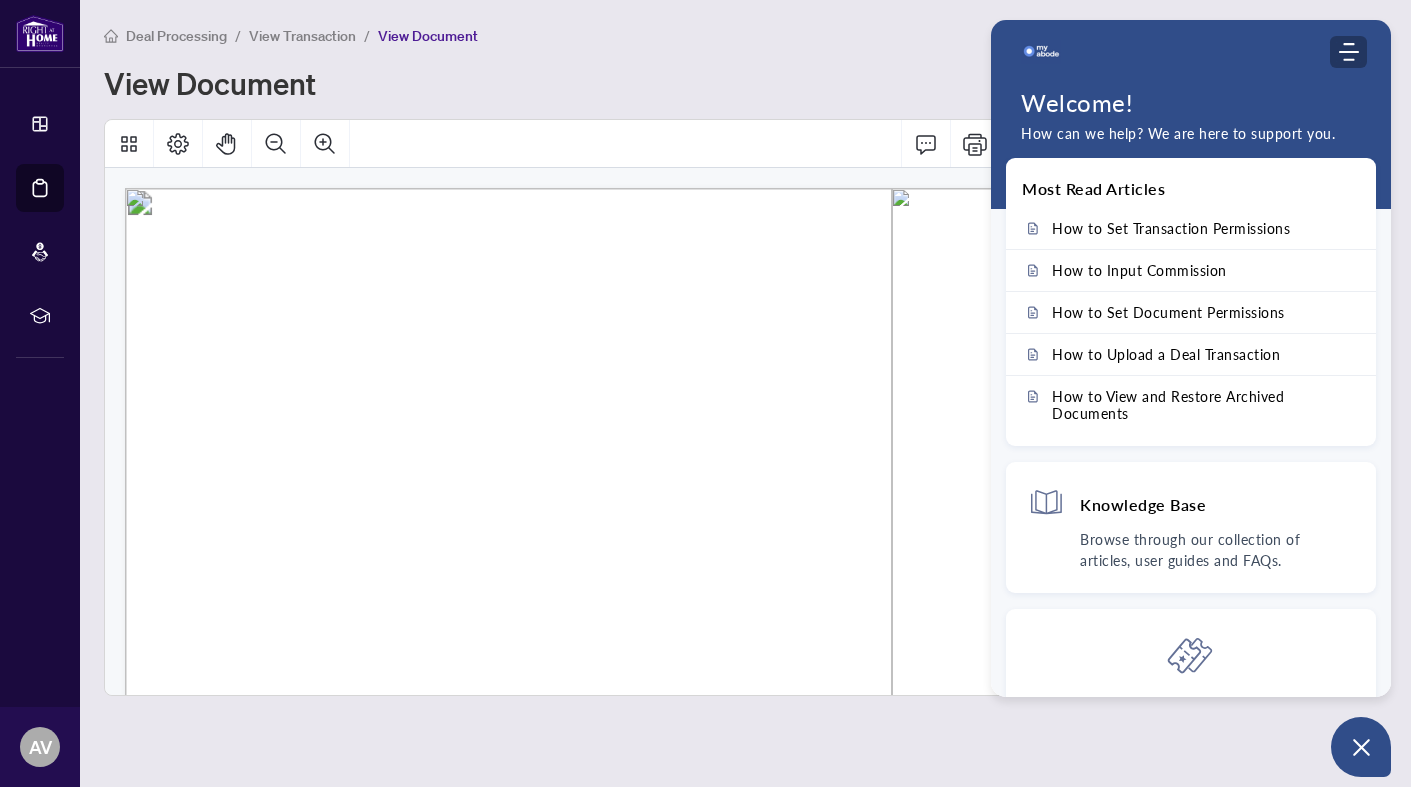 click 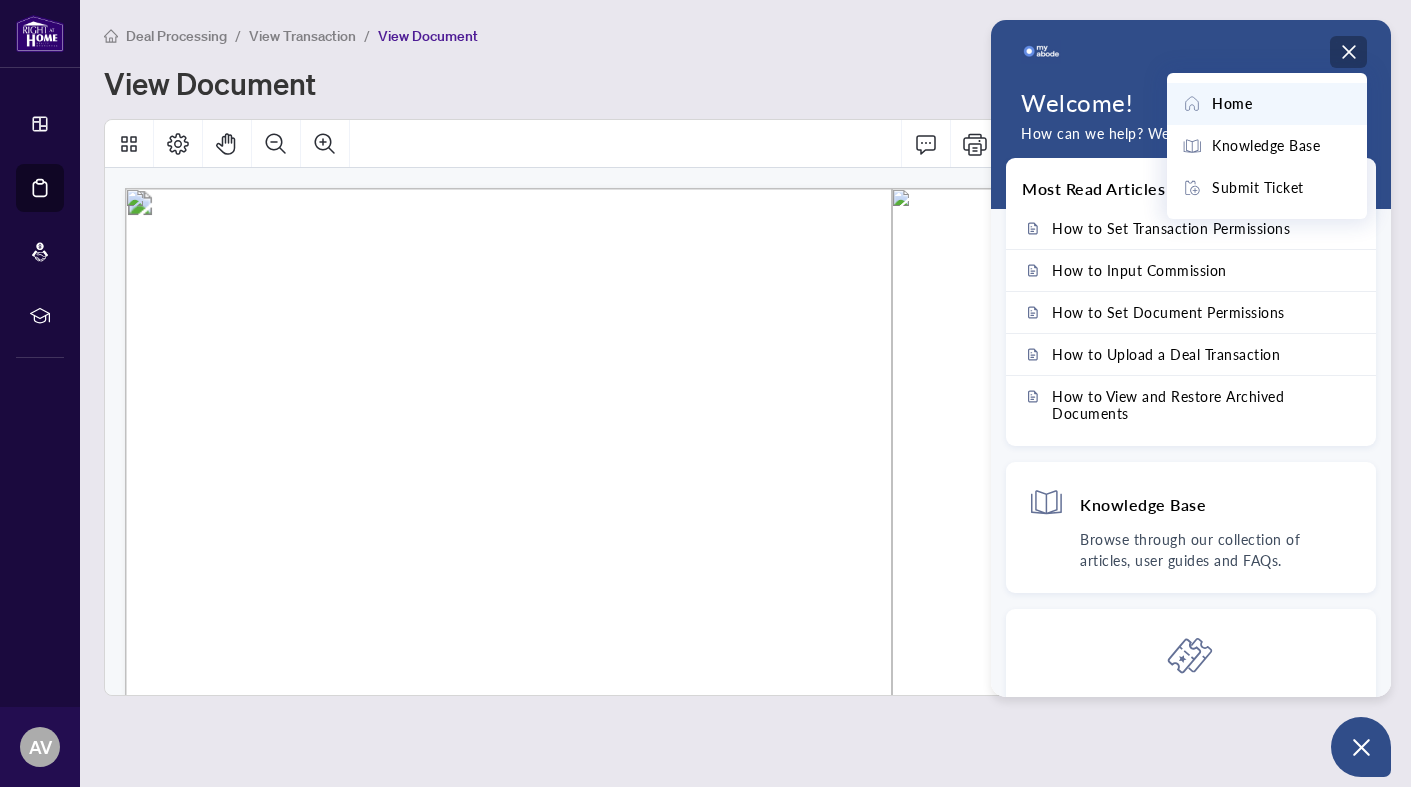 click 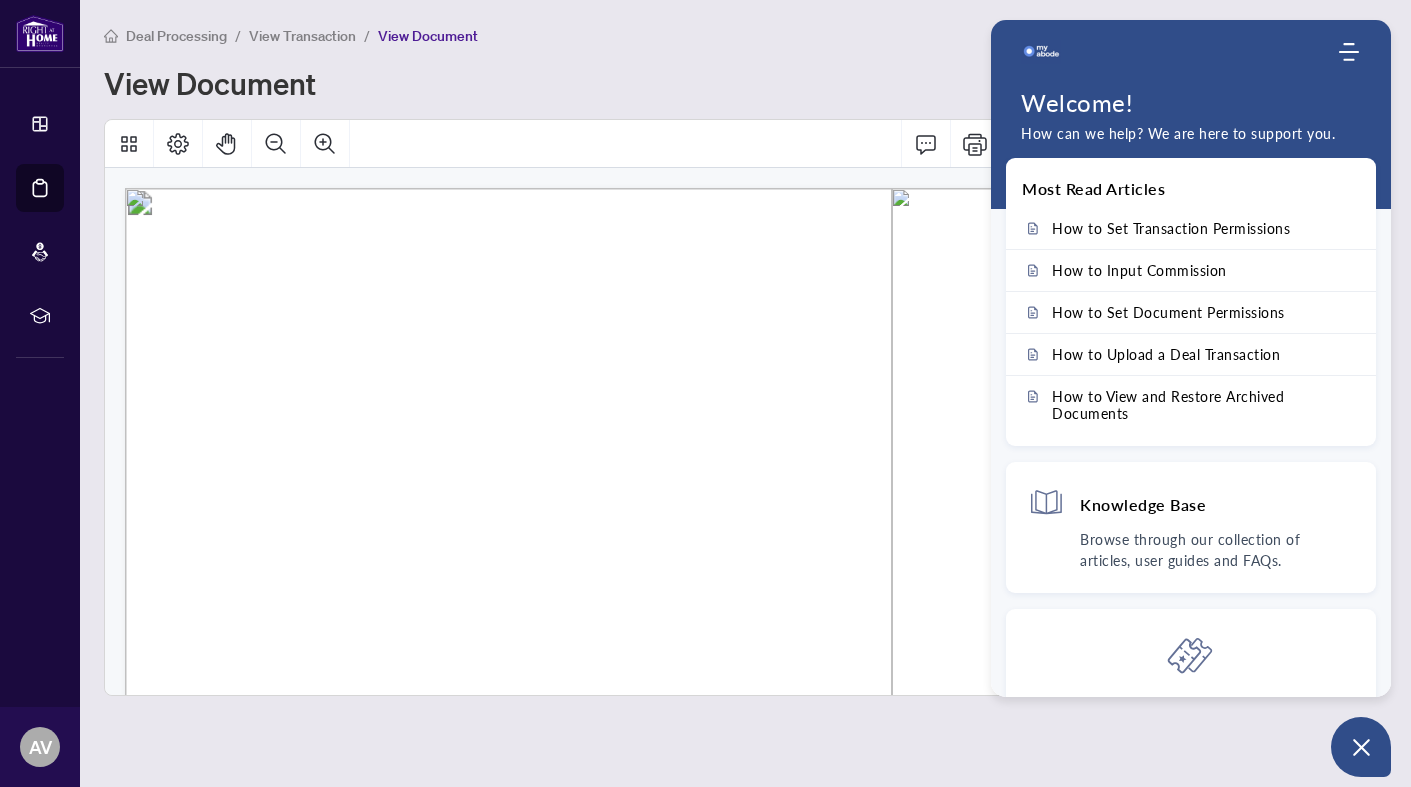 click on "Deal Processing / View Transaction / View Document View Document" at bounding box center [745, 63] 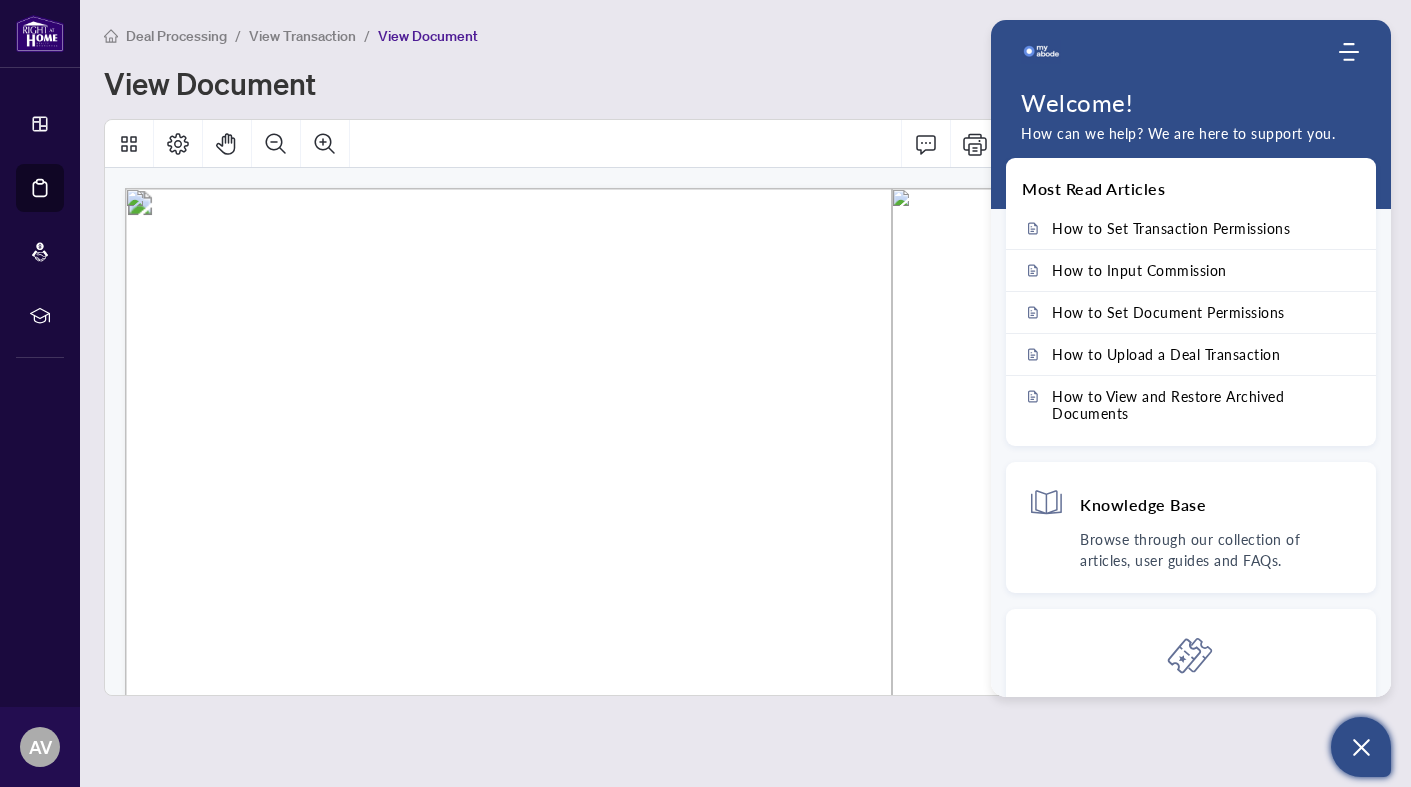 click 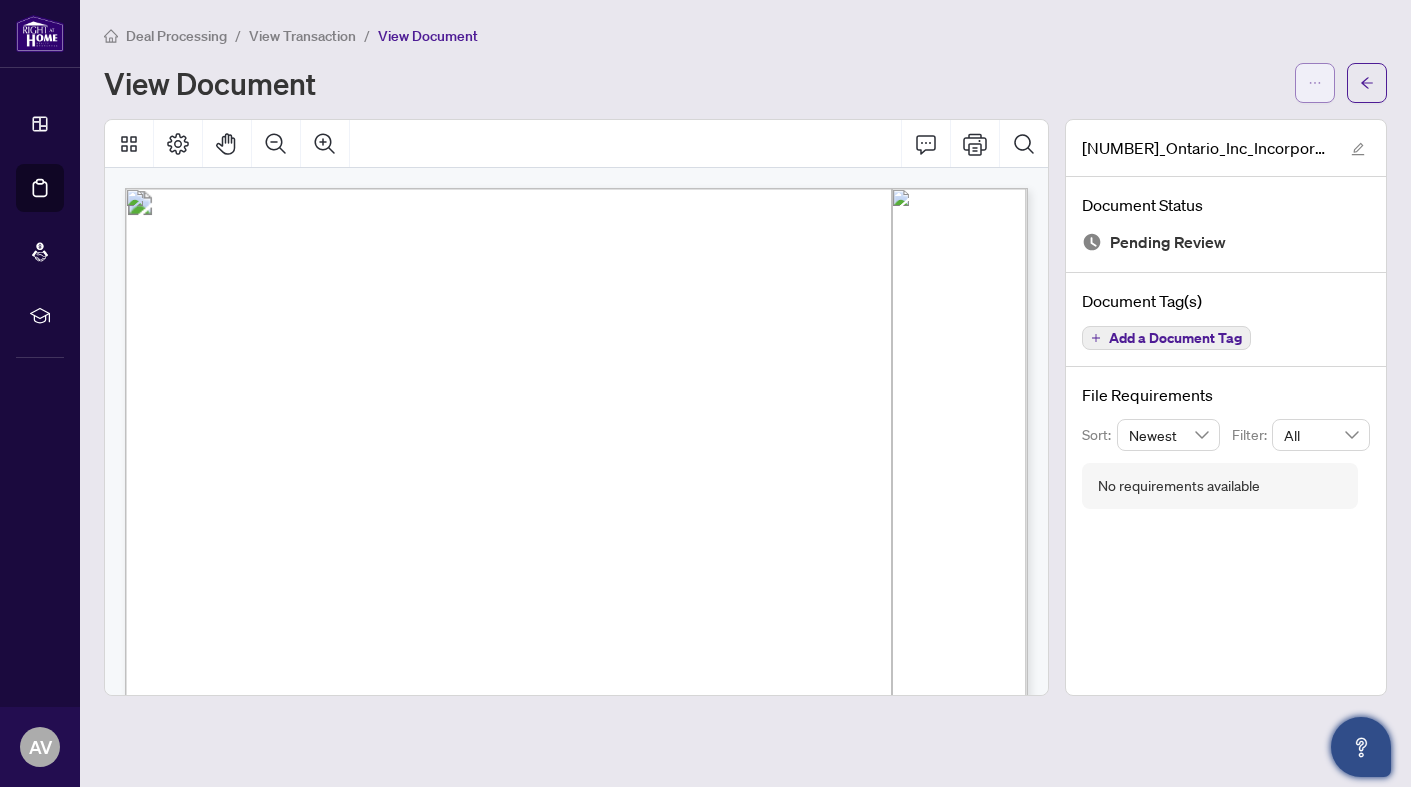 click 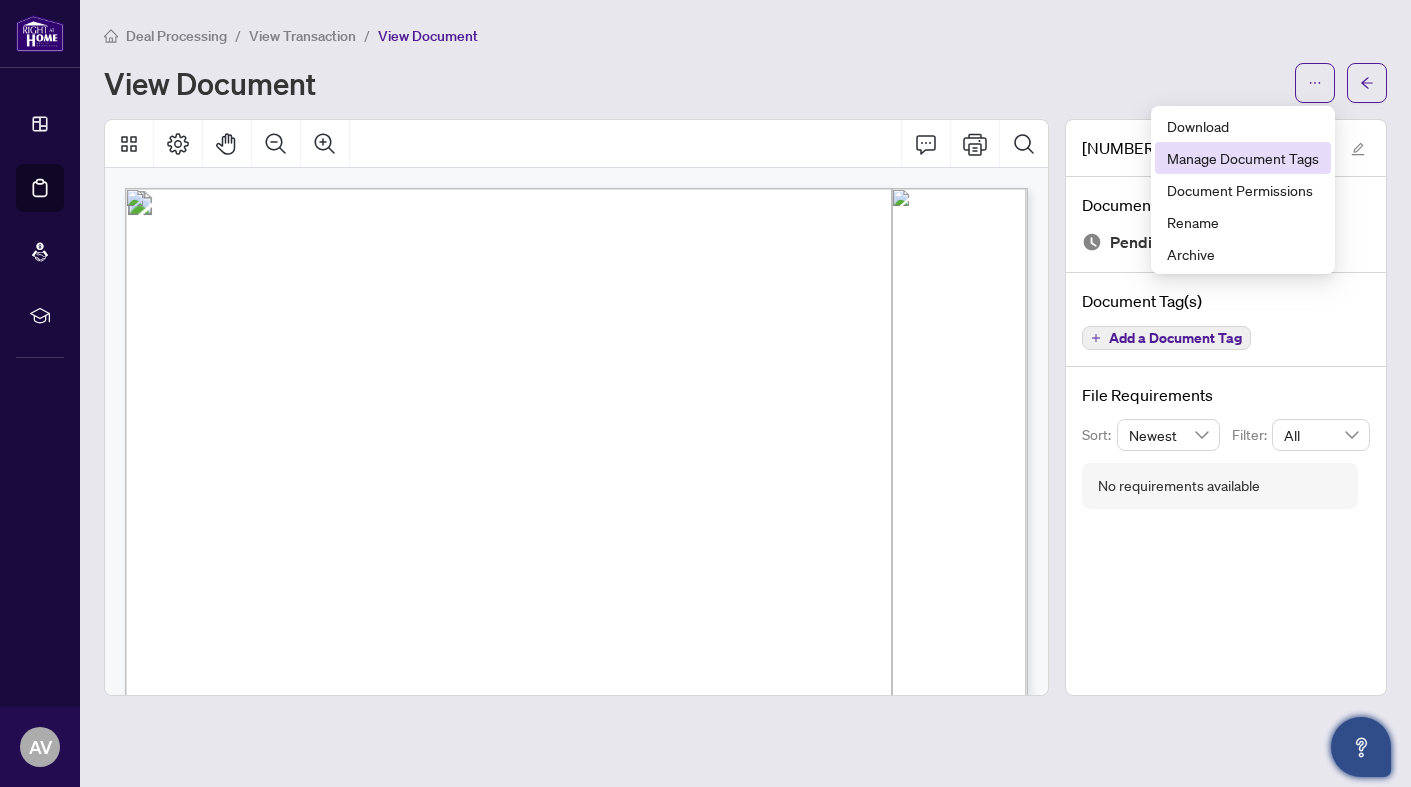 click on "Manage Document Tags" at bounding box center (1243, 158) 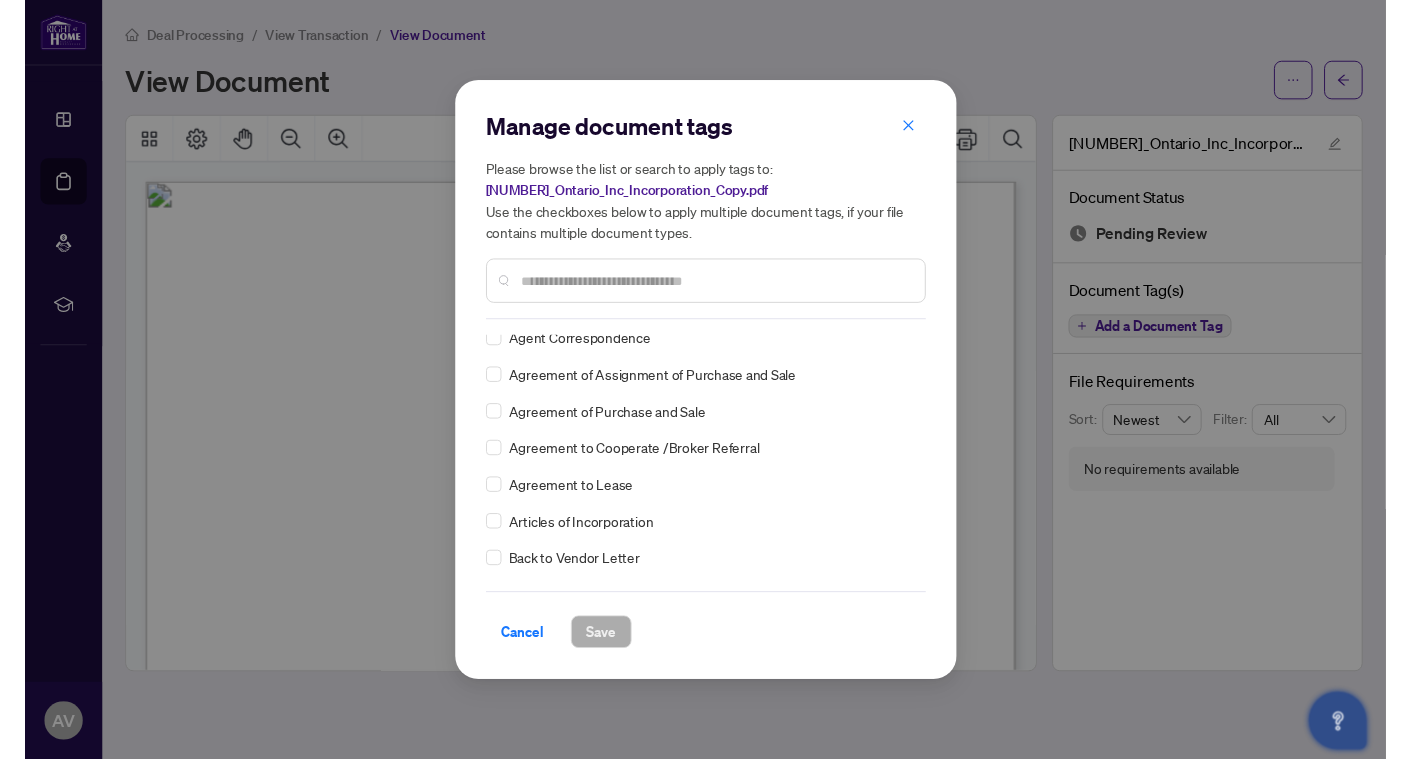 scroll, scrollTop: 428, scrollLeft: 0, axis: vertical 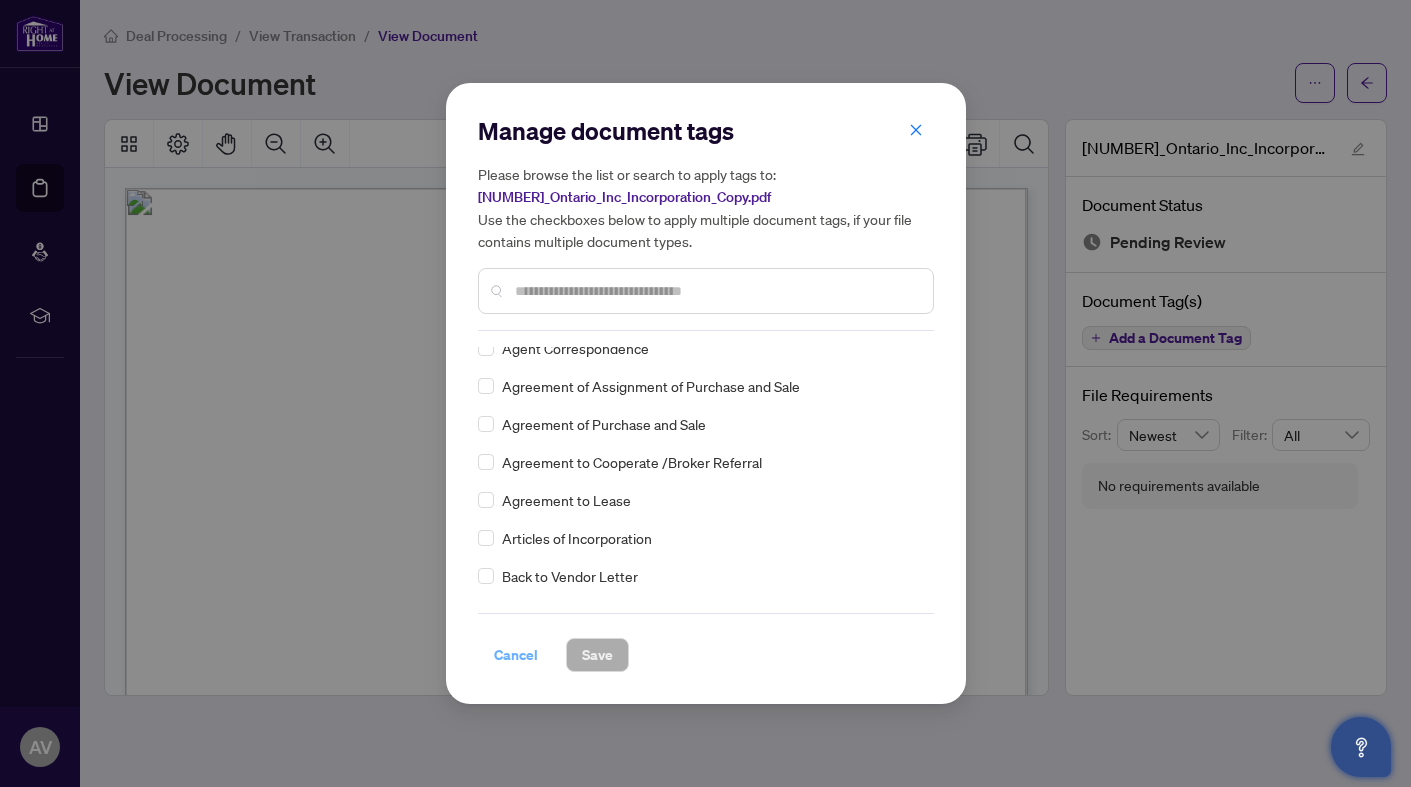 click on "Cancel" at bounding box center [516, 655] 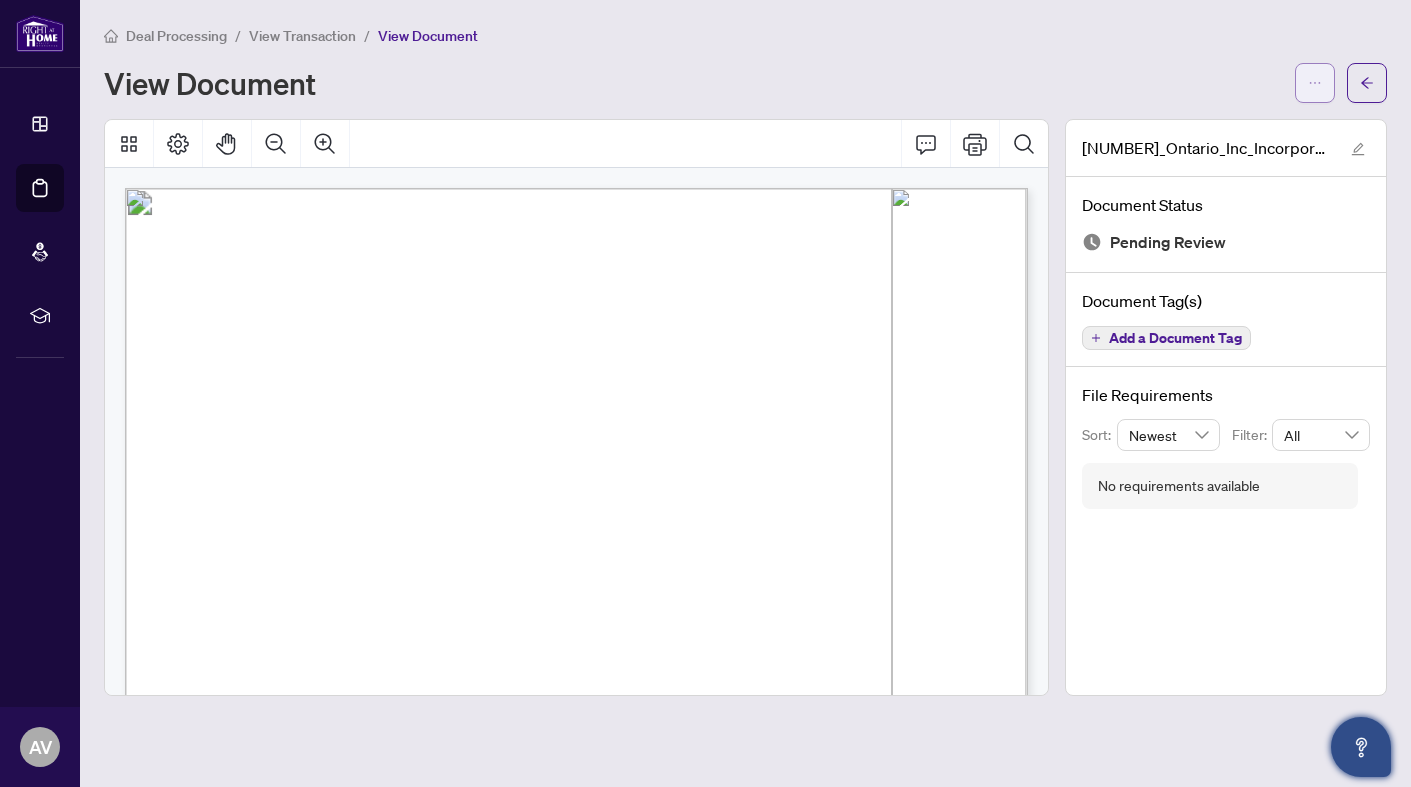 click at bounding box center [1315, 83] 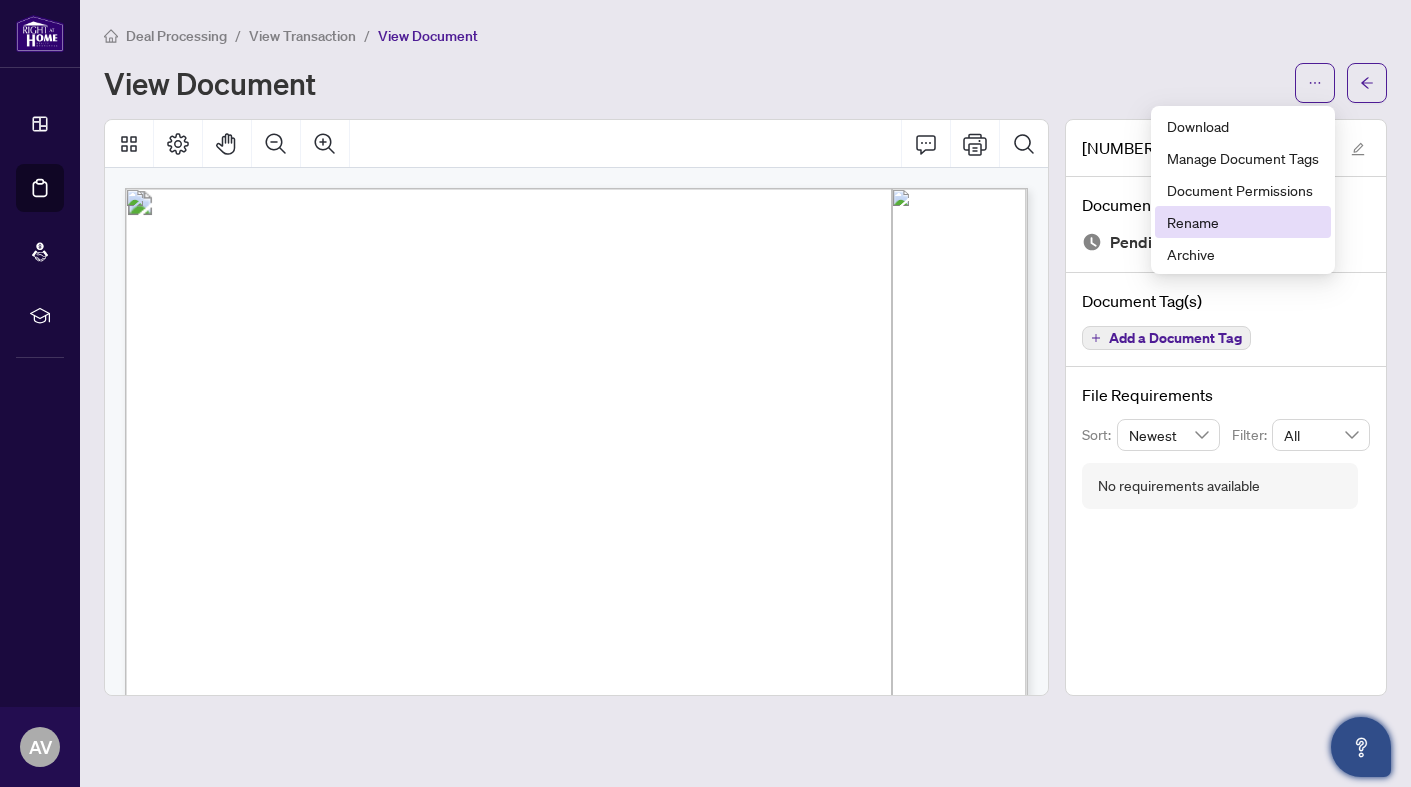 click on "Rename" at bounding box center [1243, 222] 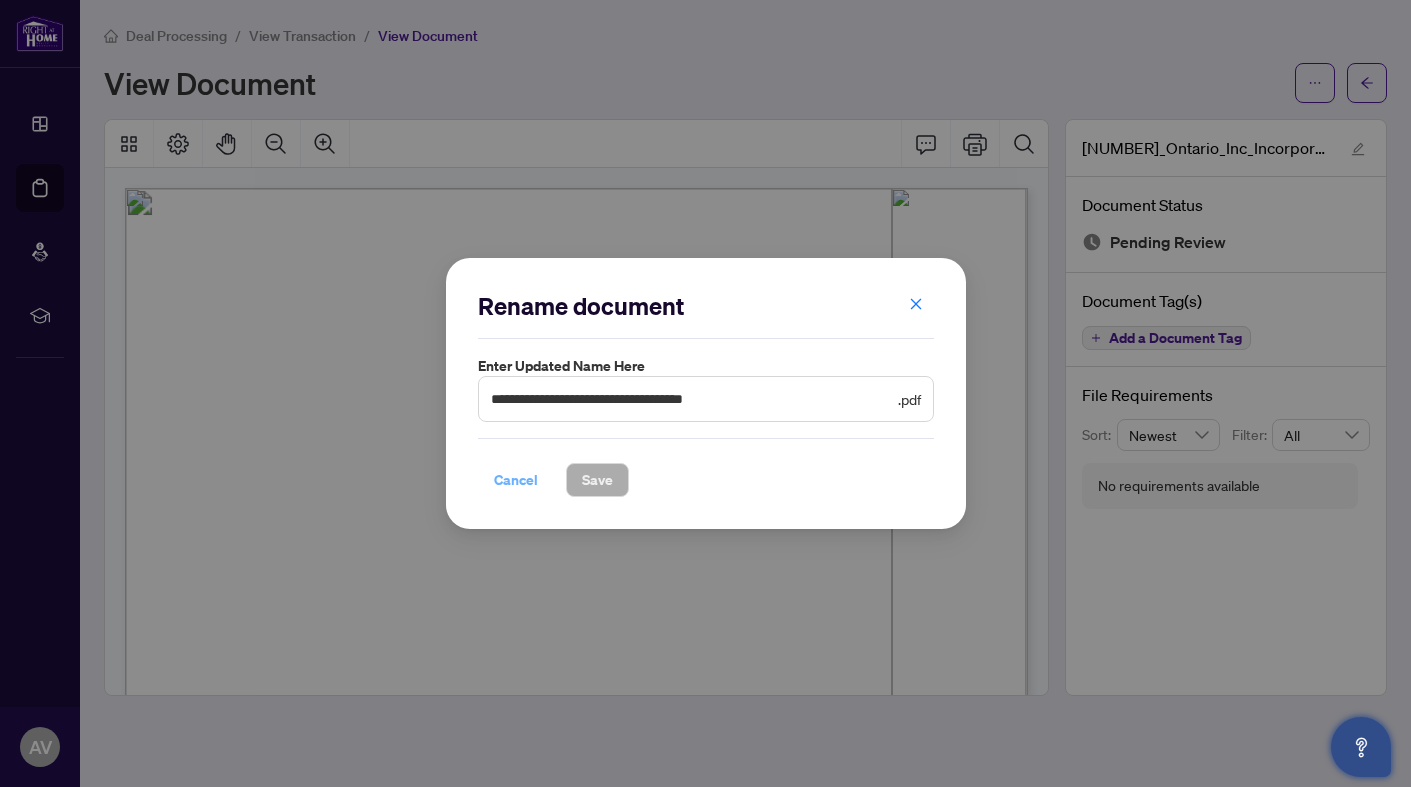 click on "Cancel" at bounding box center [516, 480] 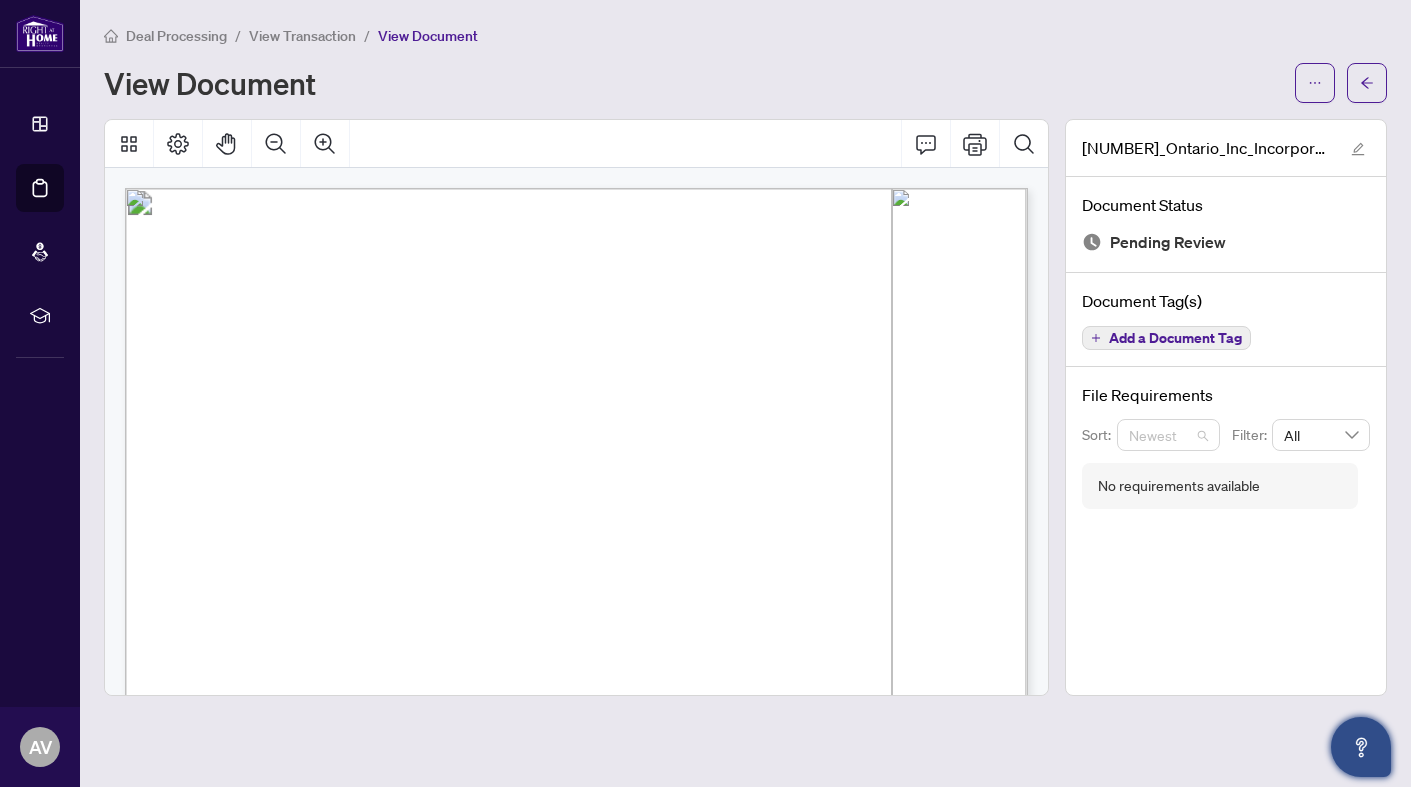 click on "Newest" at bounding box center [1169, 435] 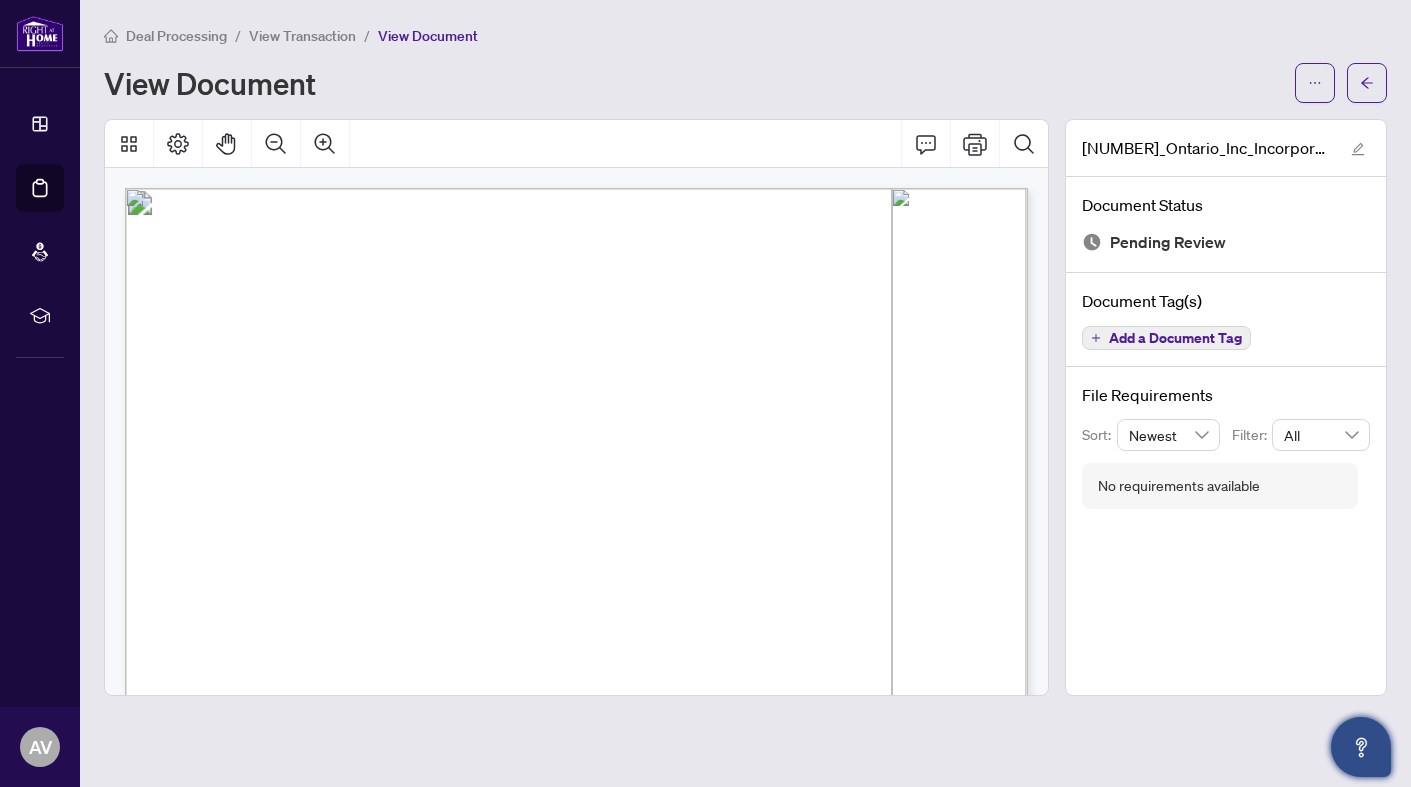click on "File Requirements" at bounding box center (1226, 395) 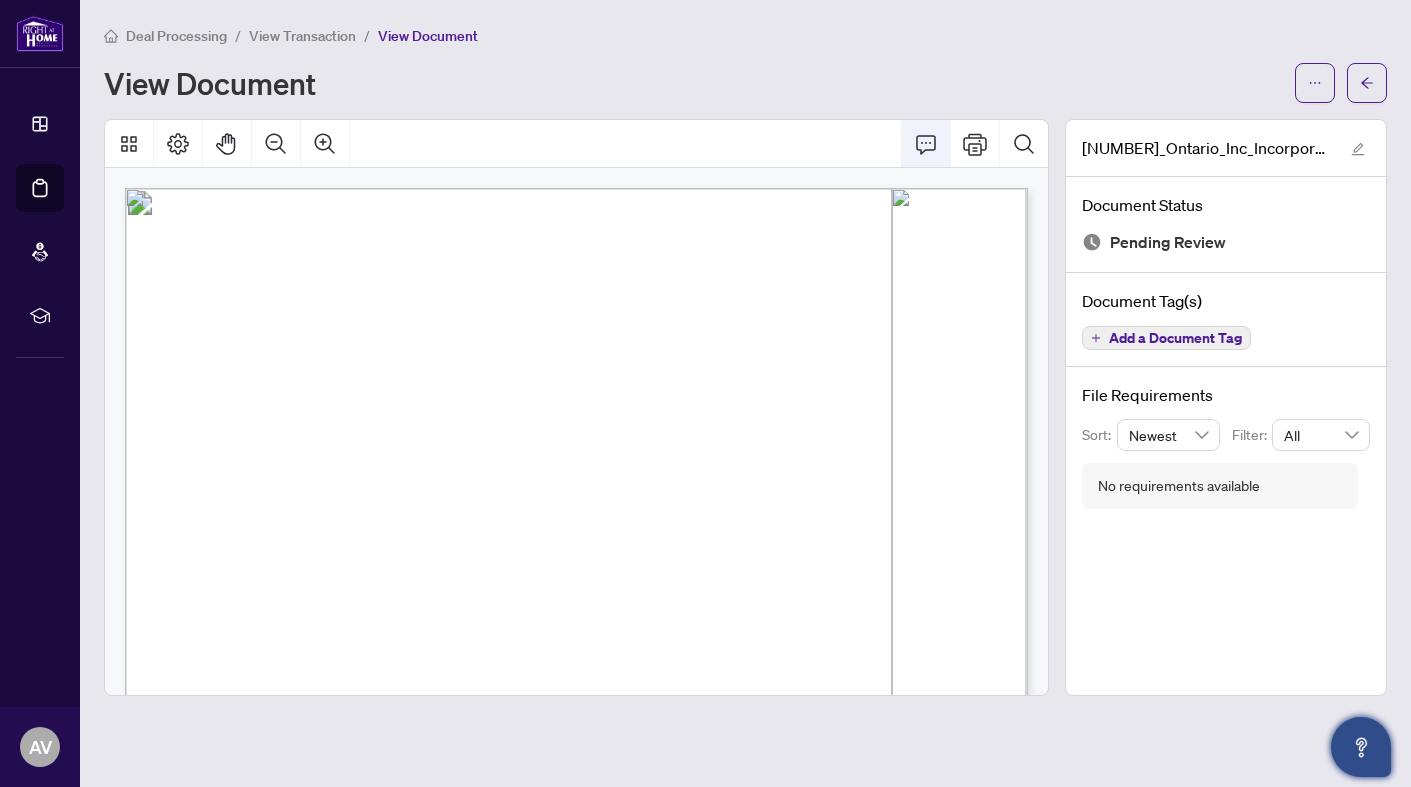 click 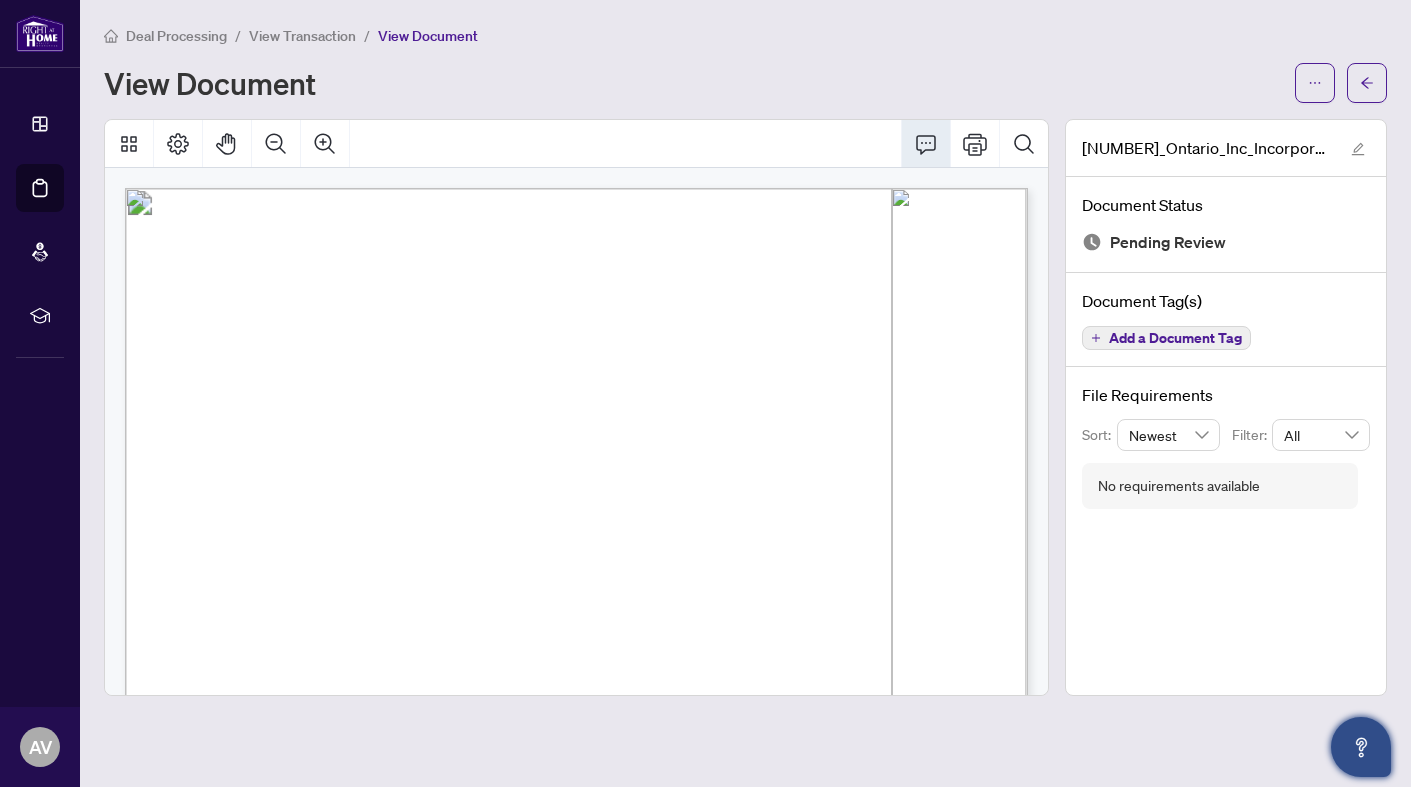 click at bounding box center (926, 144) 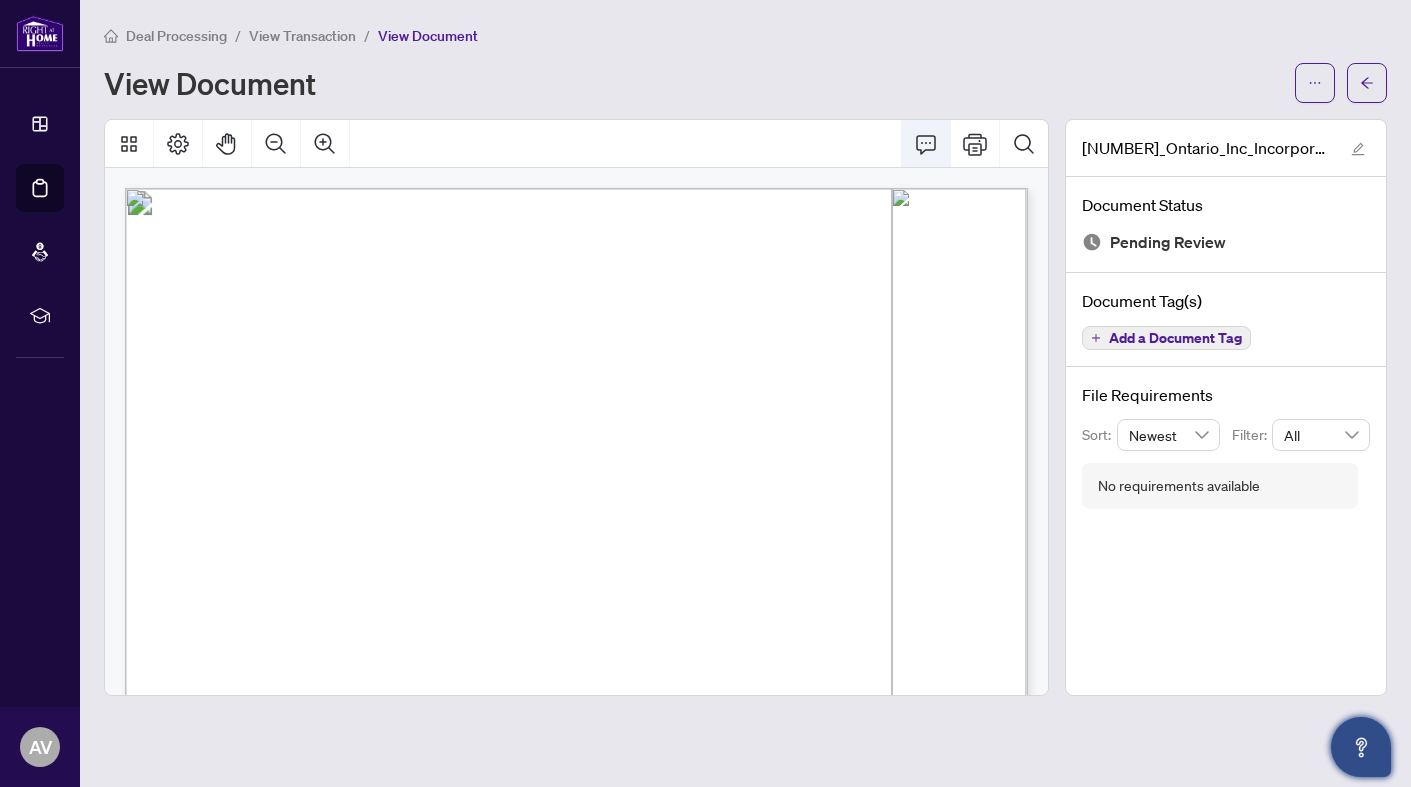 click 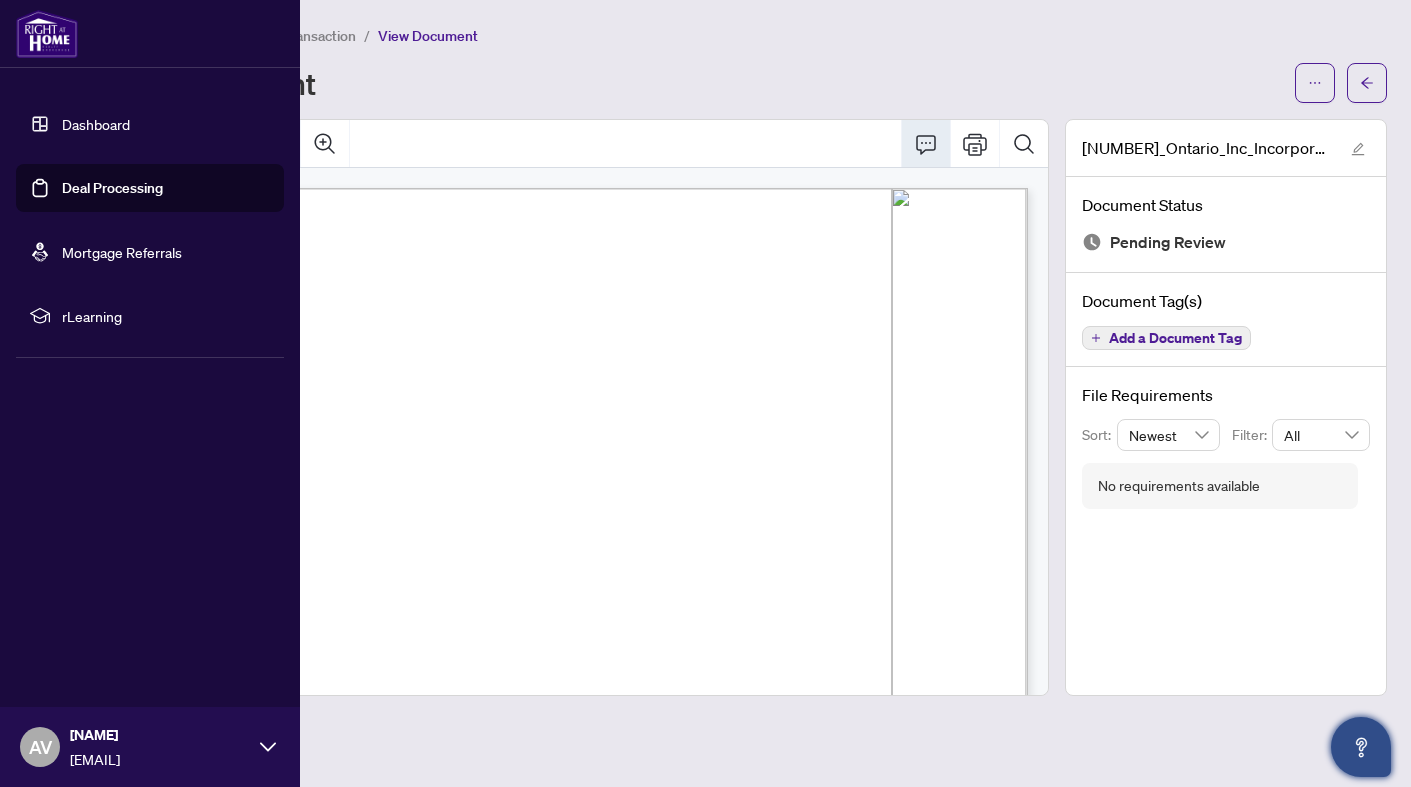 click on "rLearning" at bounding box center (166, 316) 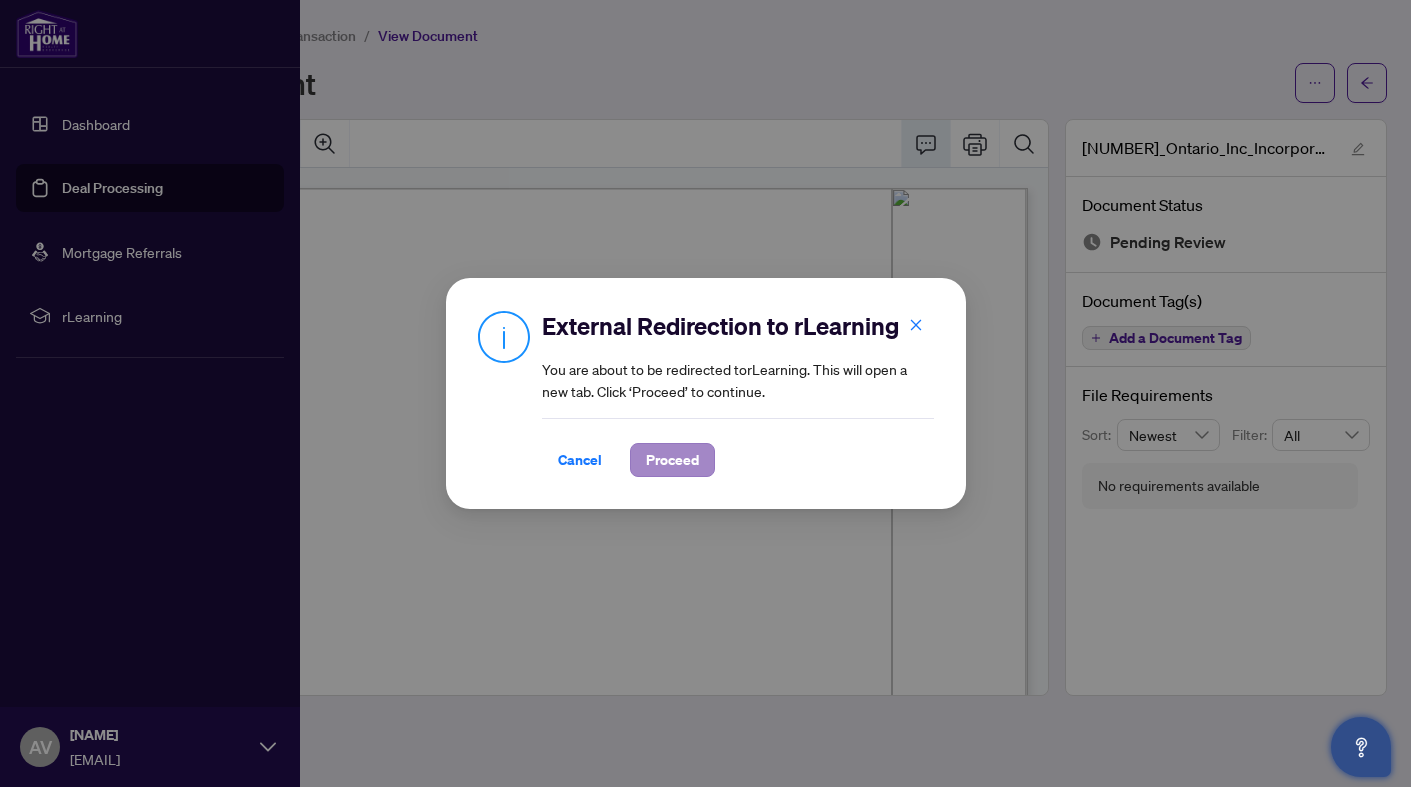 click on "Proceed" at bounding box center [672, 460] 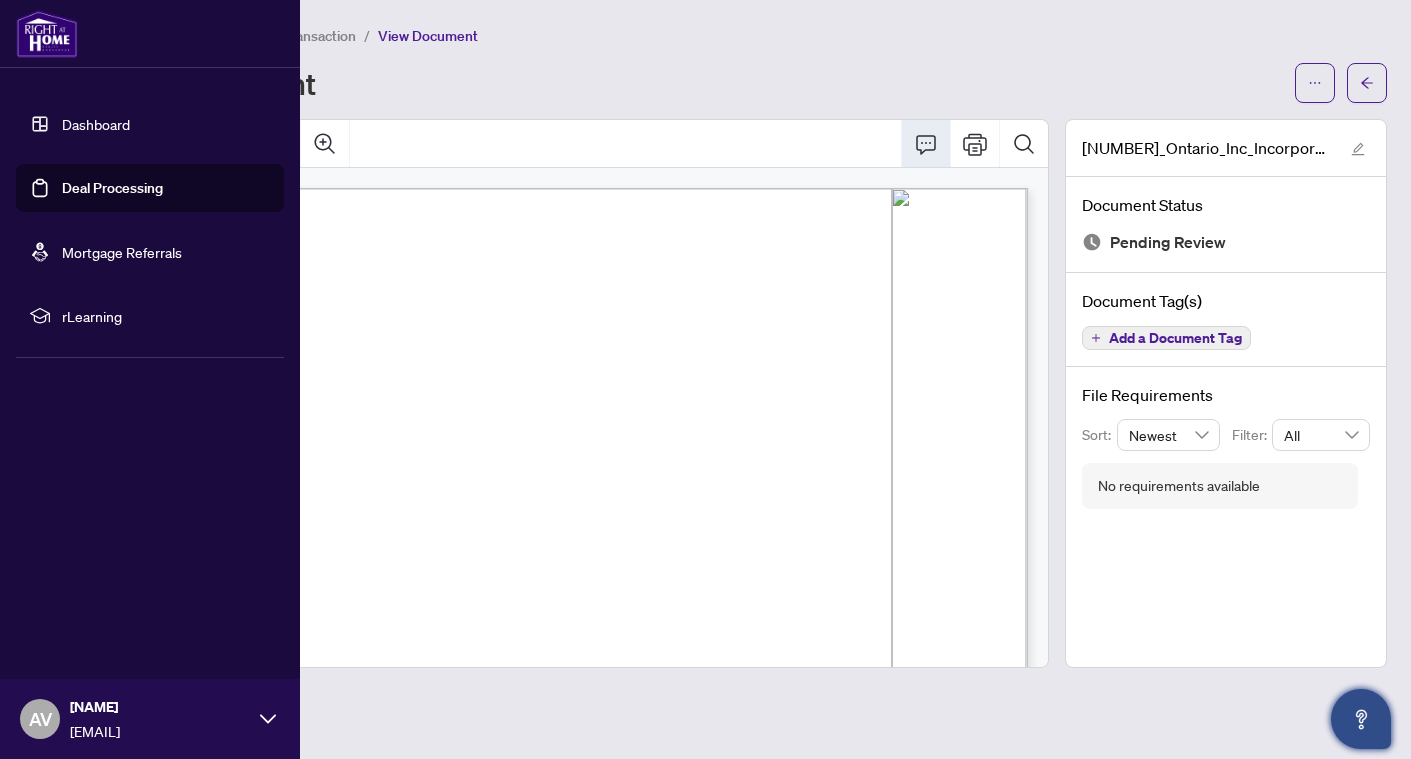 click on "Deal Processing / View Transaction / View Document View Document" at bounding box center [745, 63] 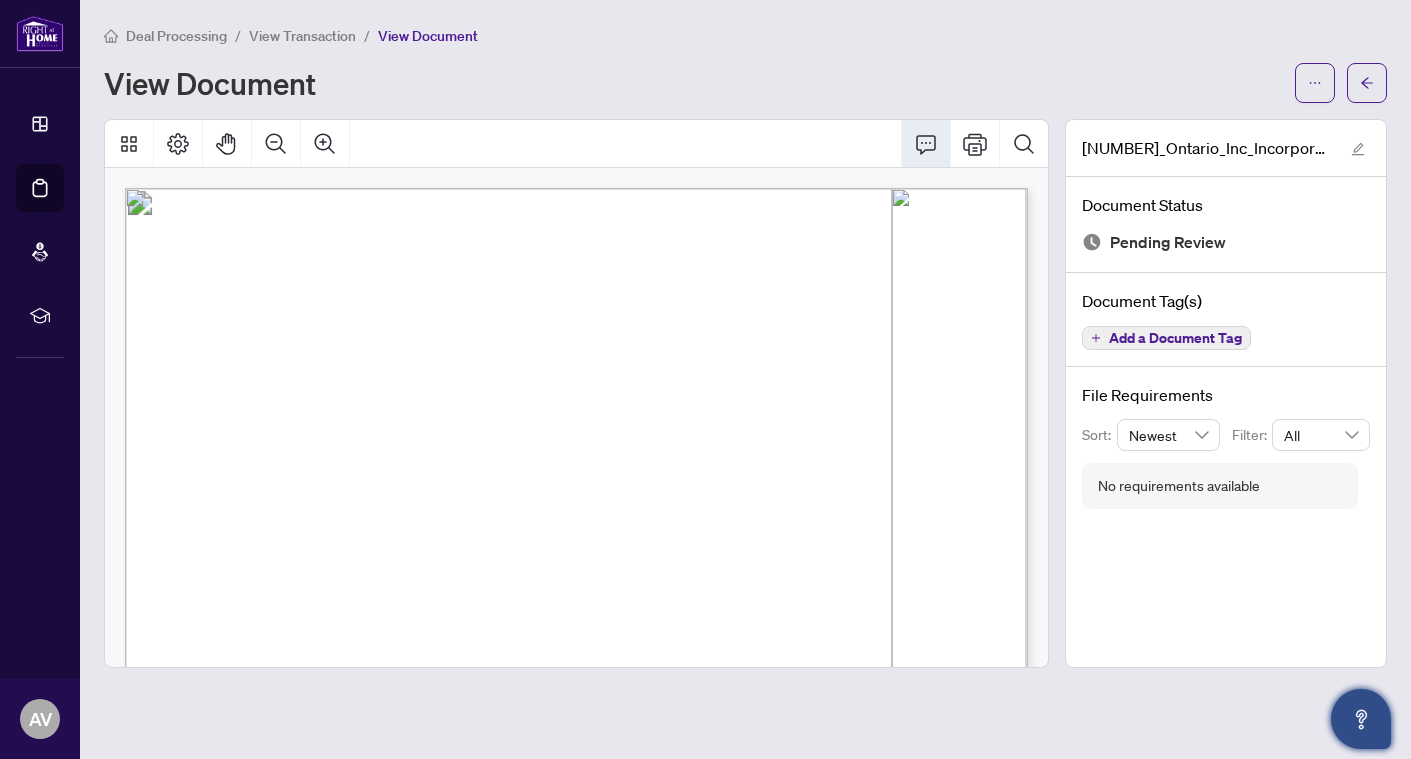 click on "View Transaction" at bounding box center (302, 36) 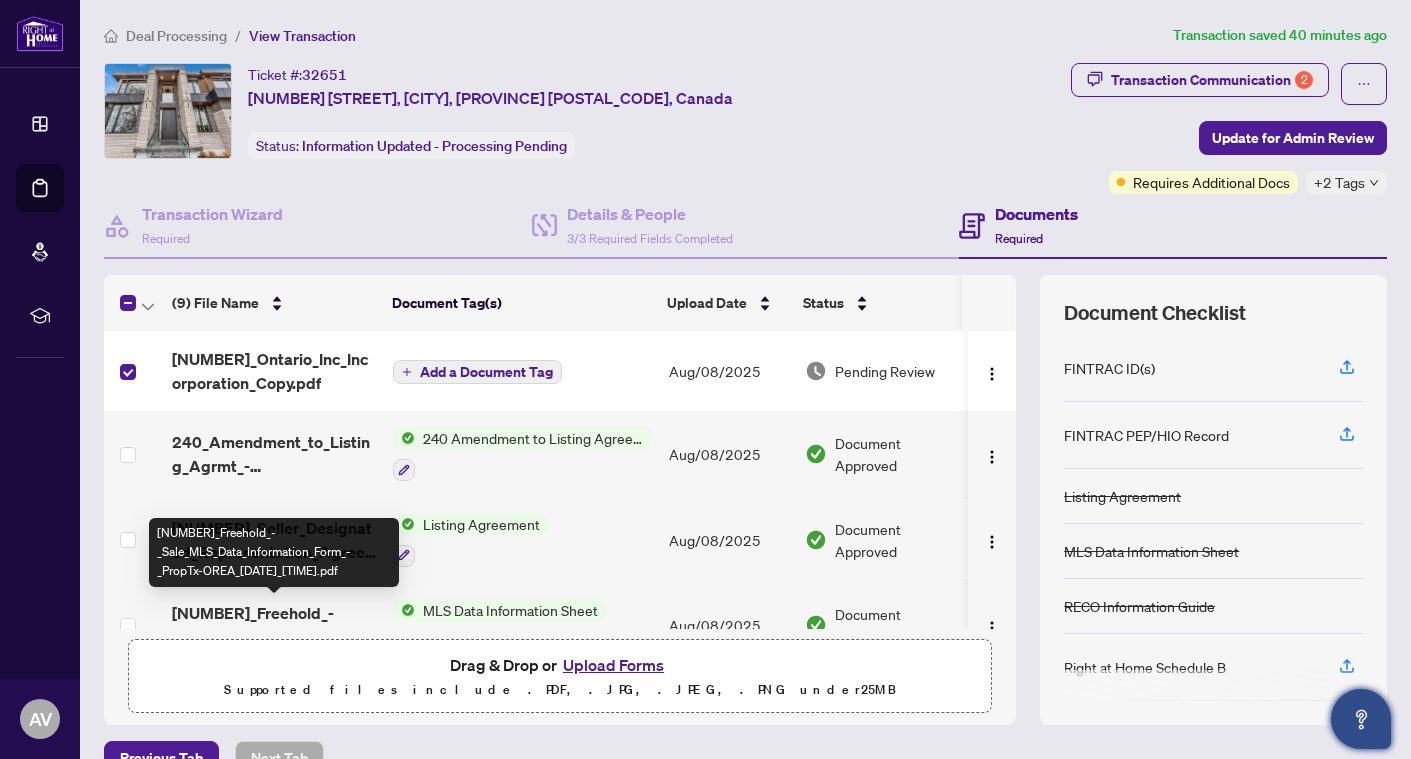 scroll, scrollTop: 0, scrollLeft: 0, axis: both 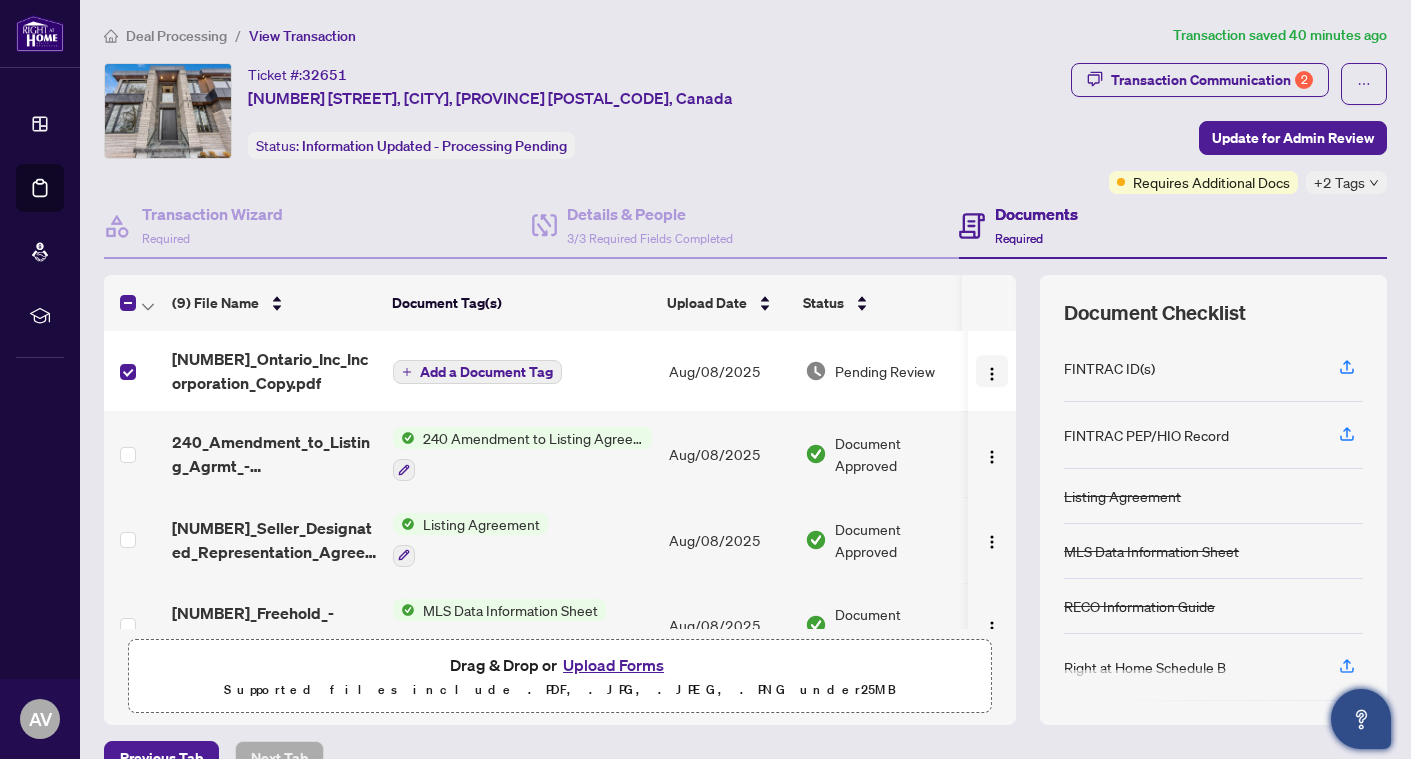click at bounding box center (992, 374) 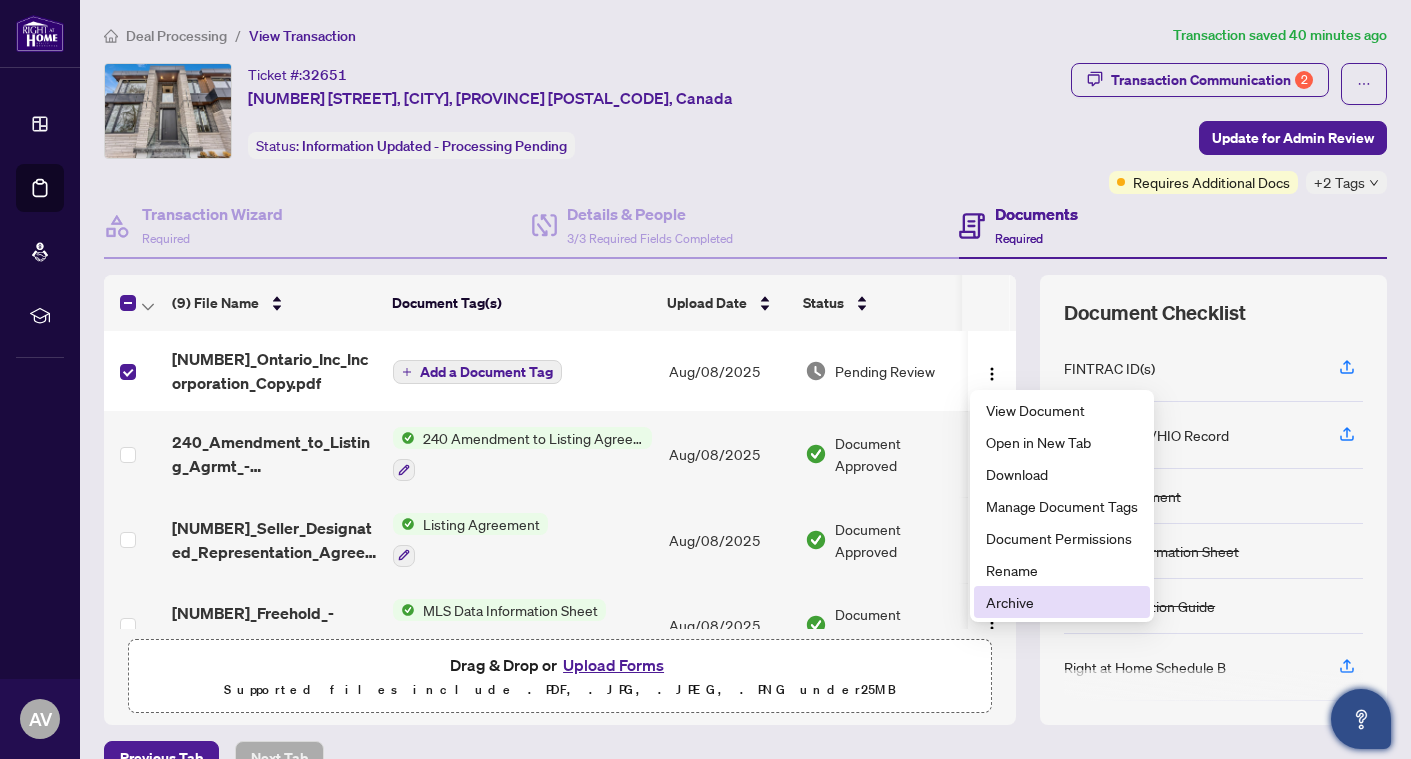 click on "Archive" at bounding box center [1062, 602] 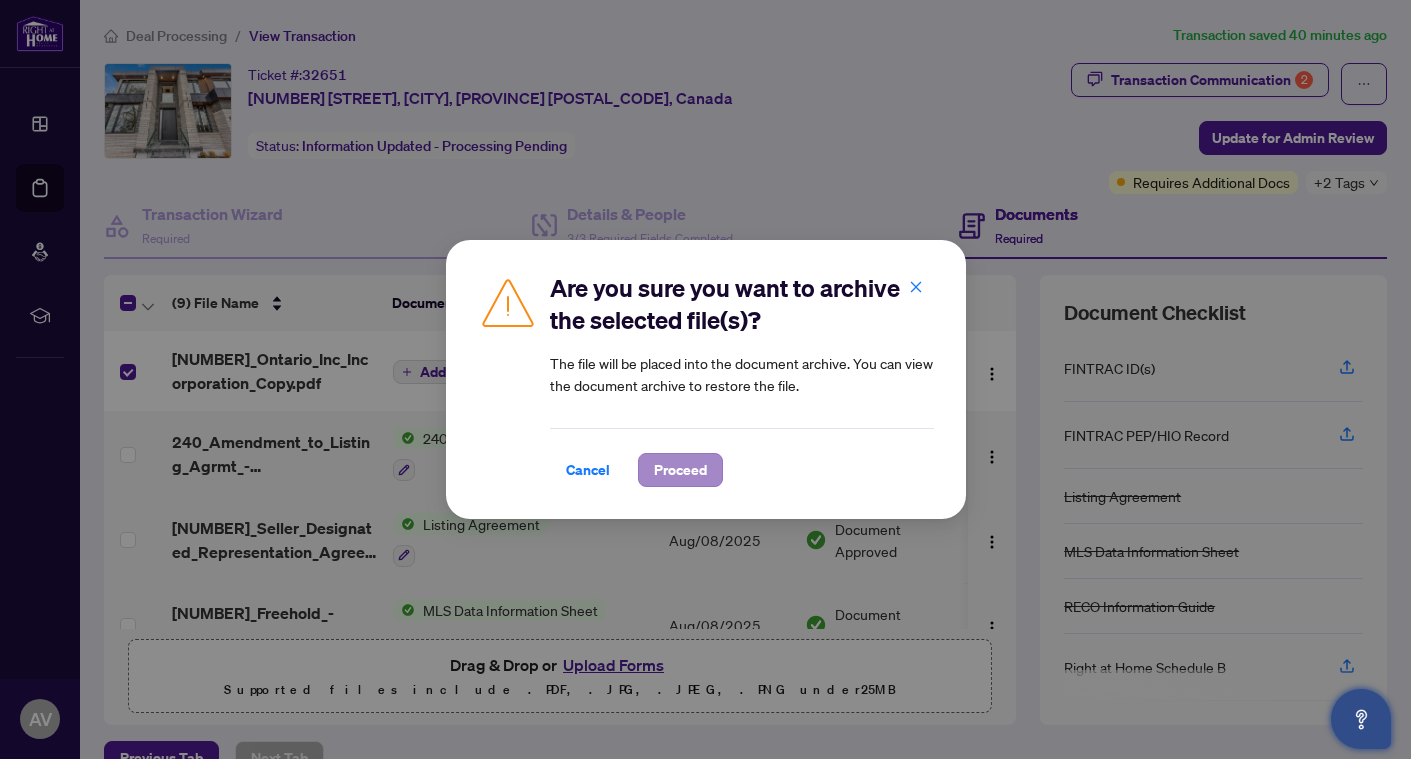 click on "Proceed" at bounding box center (680, 470) 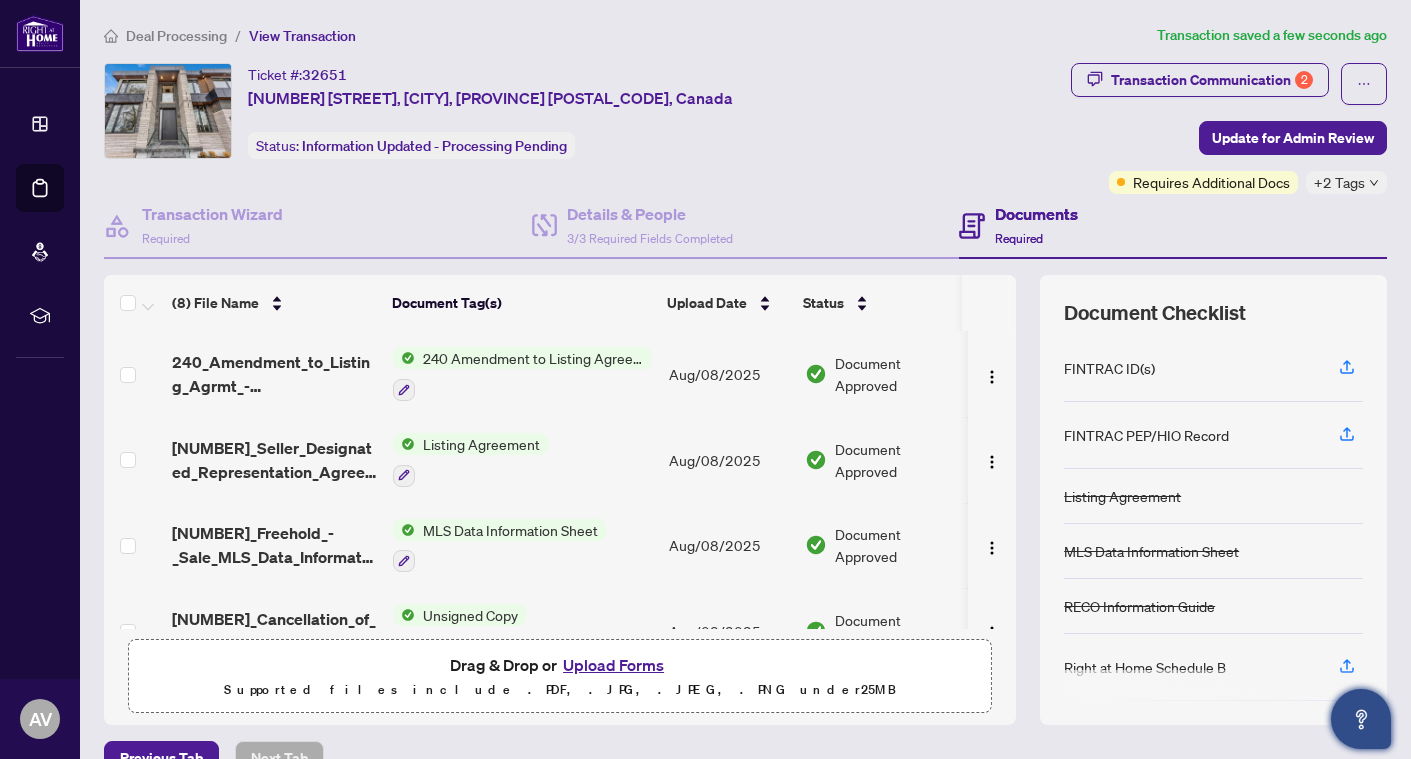 scroll, scrollTop: 0, scrollLeft: 0, axis: both 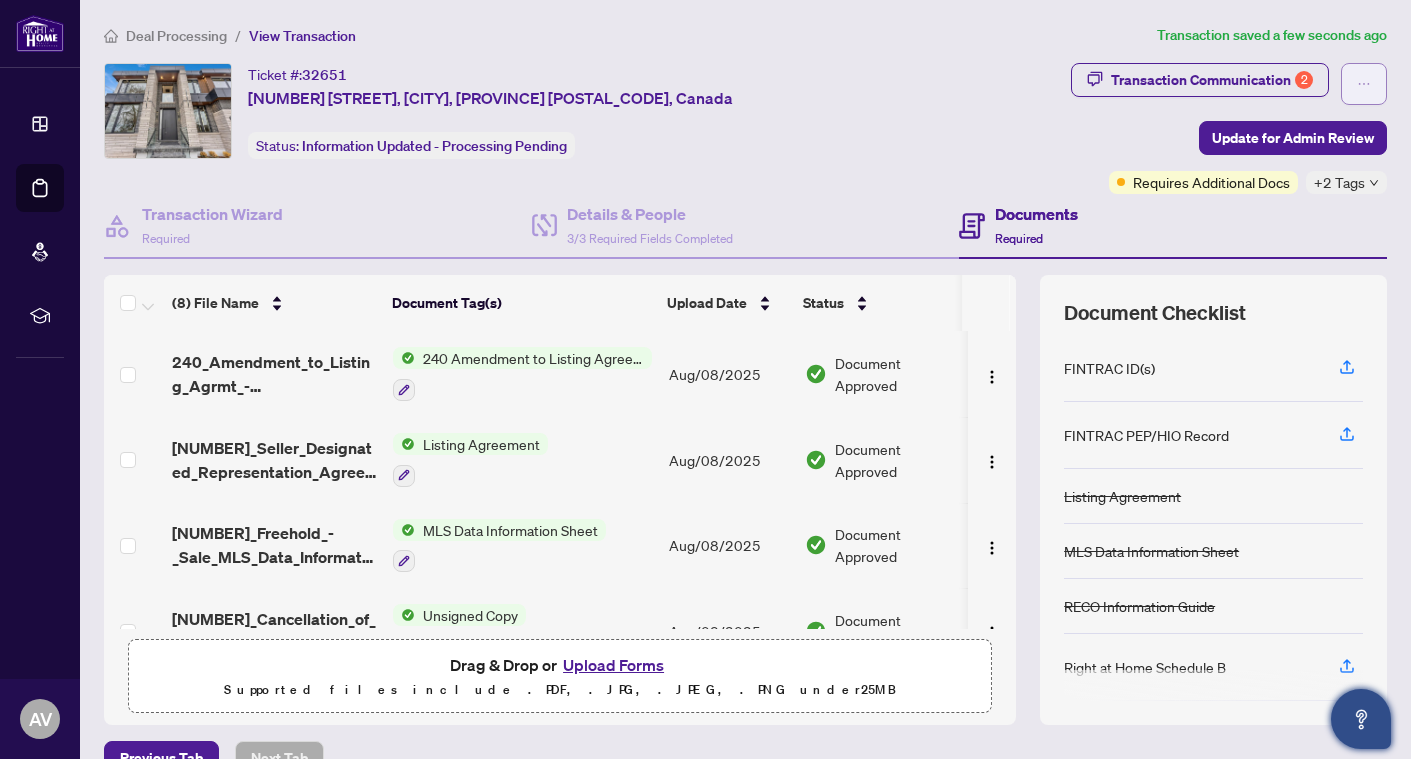 click at bounding box center (1364, 84) 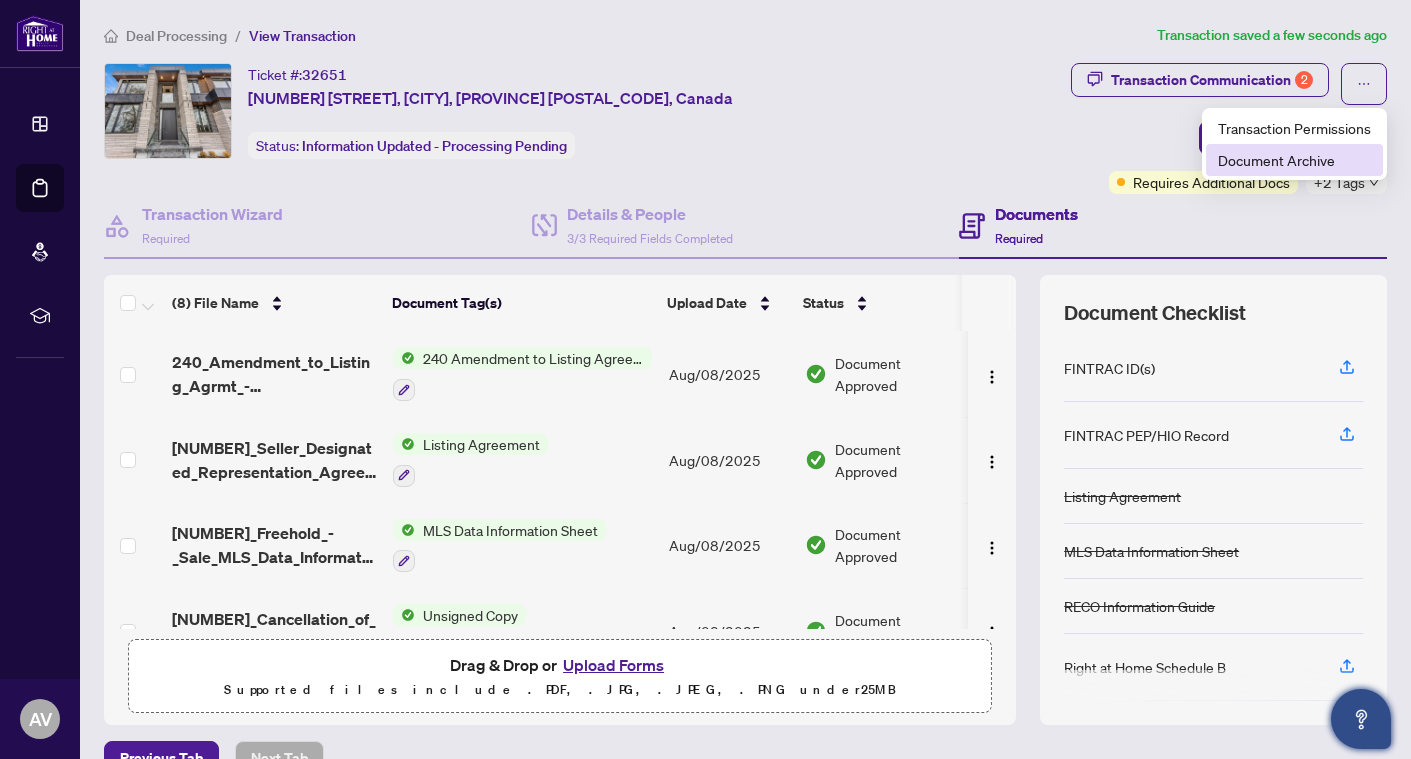 click on "Document Archive" at bounding box center (1294, 160) 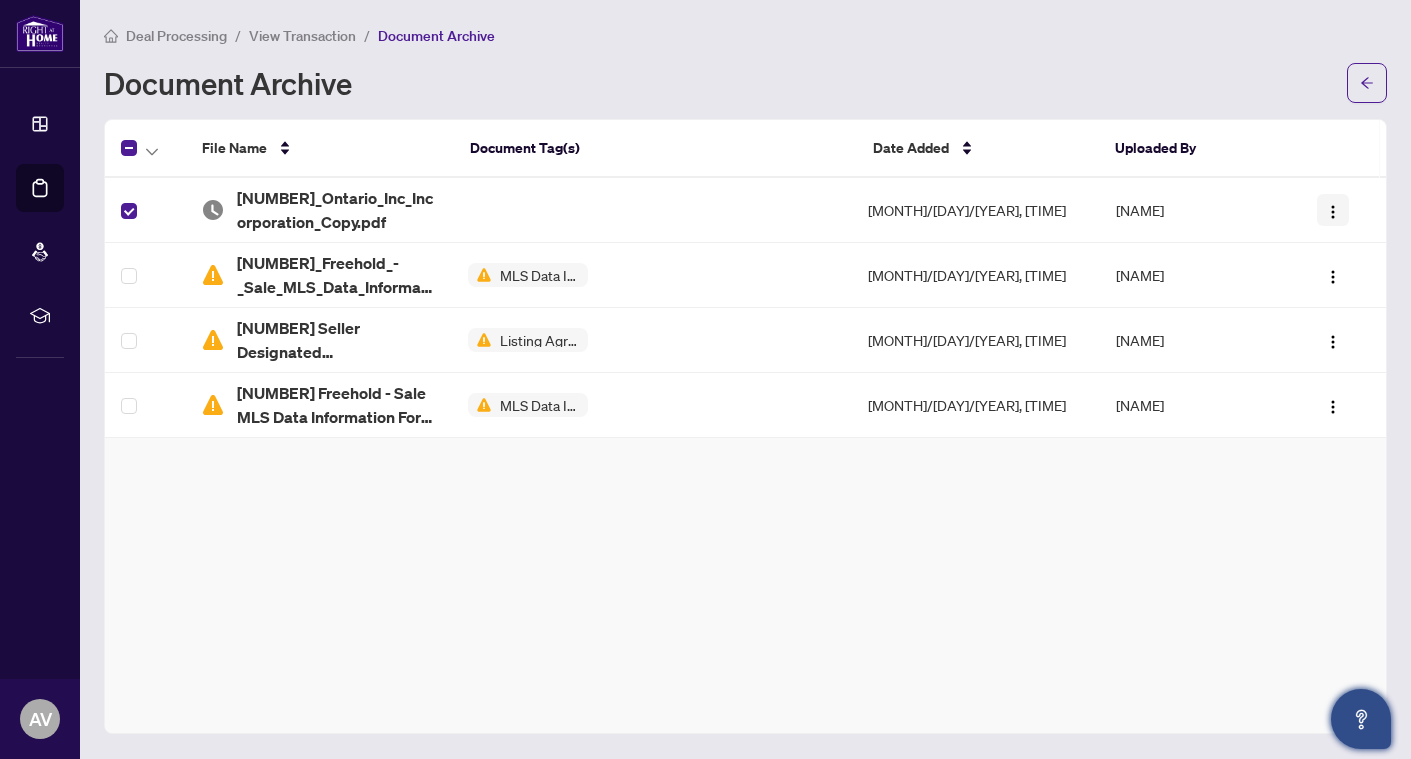 click at bounding box center [1333, 212] 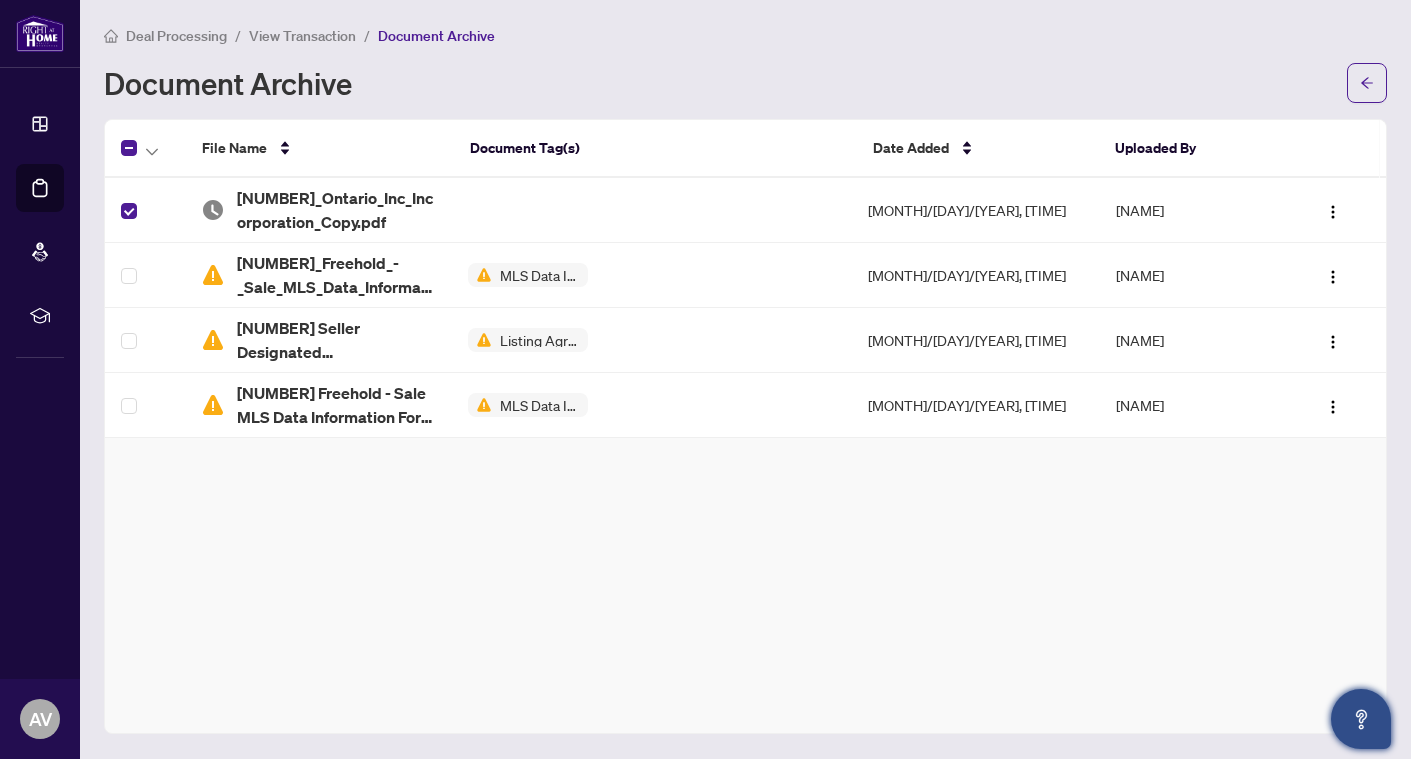 click on "File Name Document Tag(s) Date Added Uploaded By             [NUMBER] Ontario Inc_Incorporation Copy.pdf [MONTH]/[DAY]/[YEAR], [TIME] [NAME] 290_Freehold_-_Sale_MLS_Data_Information_Form_-_PropTx-OREA_[DATE]_[TIME].pdf MLS Data Information Sheet [MONTH]/[DAY]/[YEAR], [TIME] [NAME] 271 Seller Designated Representation Agreement Authority to Offer for Sale - PropTx-OREA_[DATE] [TIME].pdf Listing Agreement [MONTH]/[DAY]/[YEAR], [TIME] [NAME] 290 Freehold - Sale MLS Data Information Form - PropTx-OREA_[DATE] [TIME].pdf MLS Data Information Sheet [MONTH]/[DAY]/[YEAR], [TIME] [NAME]" at bounding box center (745, 426) 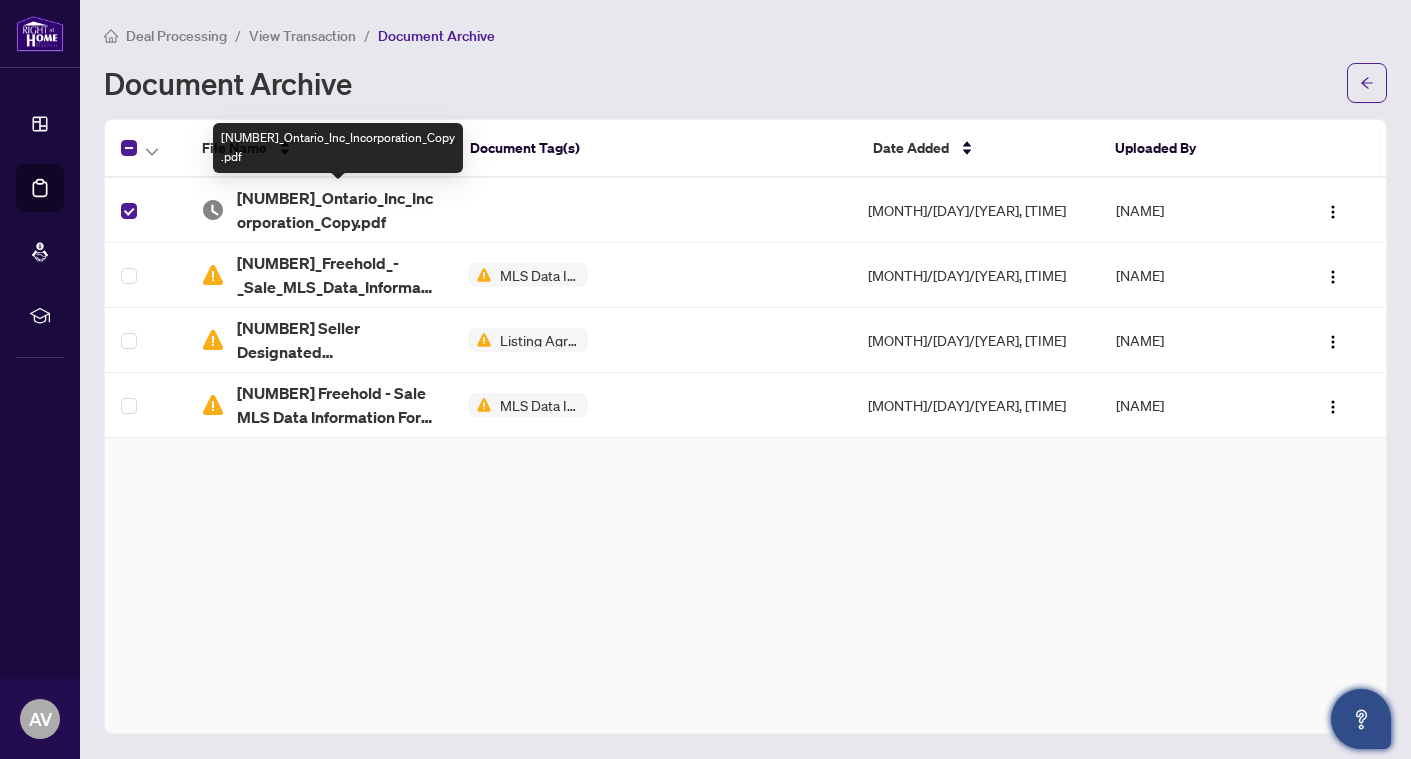 click on "[NUMBER]_Ontario_Inc_Incorporation_Copy.pdf" at bounding box center (336, 210) 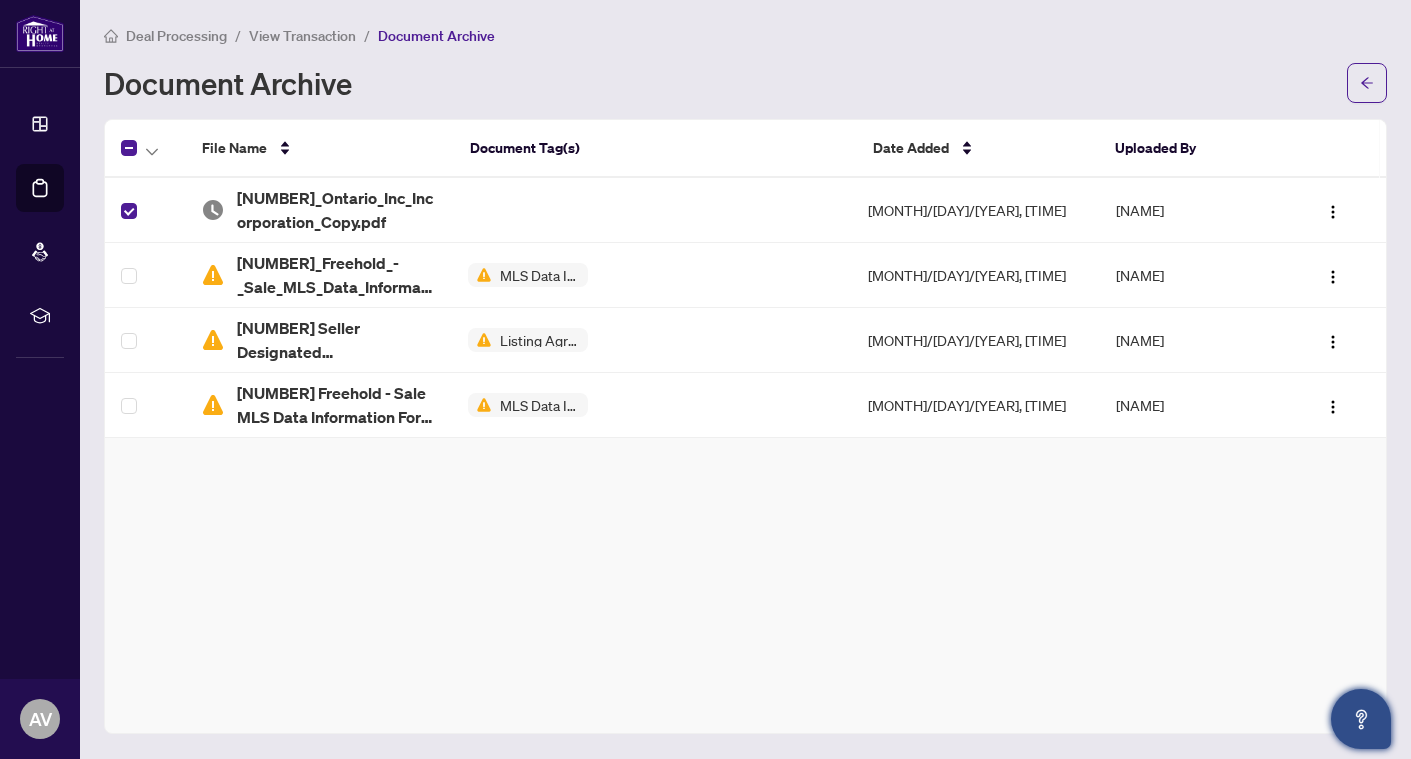 click on "File Name Document Tag(s) Date Added Uploaded By             [NUMBER] Ontario Inc_Incorporation Copy.pdf [MONTH]/[DAY]/[YEAR], [TIME] [NAME] 290_Freehold_-_Sale_MLS_Data_Information_Form_-_PropTx-OREA_[DATE]_[TIME].pdf MLS Data Information Sheet [MONTH]/[DAY]/[YEAR], [TIME] [NAME] 271 Seller Designated Representation Agreement Authority to Offer for Sale - PropTx-OREA_[DATE] [TIME].pdf Listing Agreement [MONTH]/[DAY]/[YEAR], [TIME] [NAME] 290 Freehold - Sale MLS Data Information Form - PropTx-OREA_[DATE] [TIME].pdf MLS Data Information Sheet [MONTH]/[DAY]/[YEAR], [TIME] [NAME]" at bounding box center [745, 426] 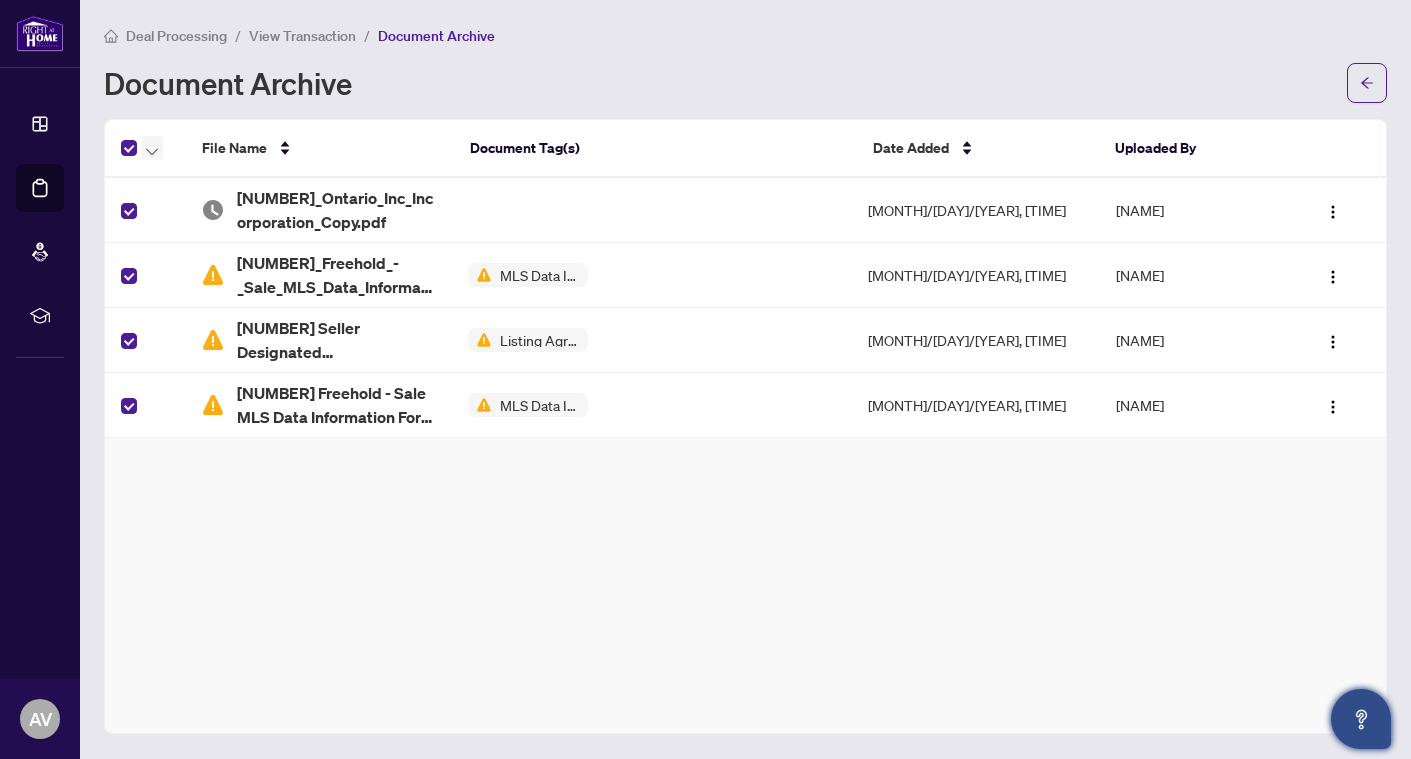 click 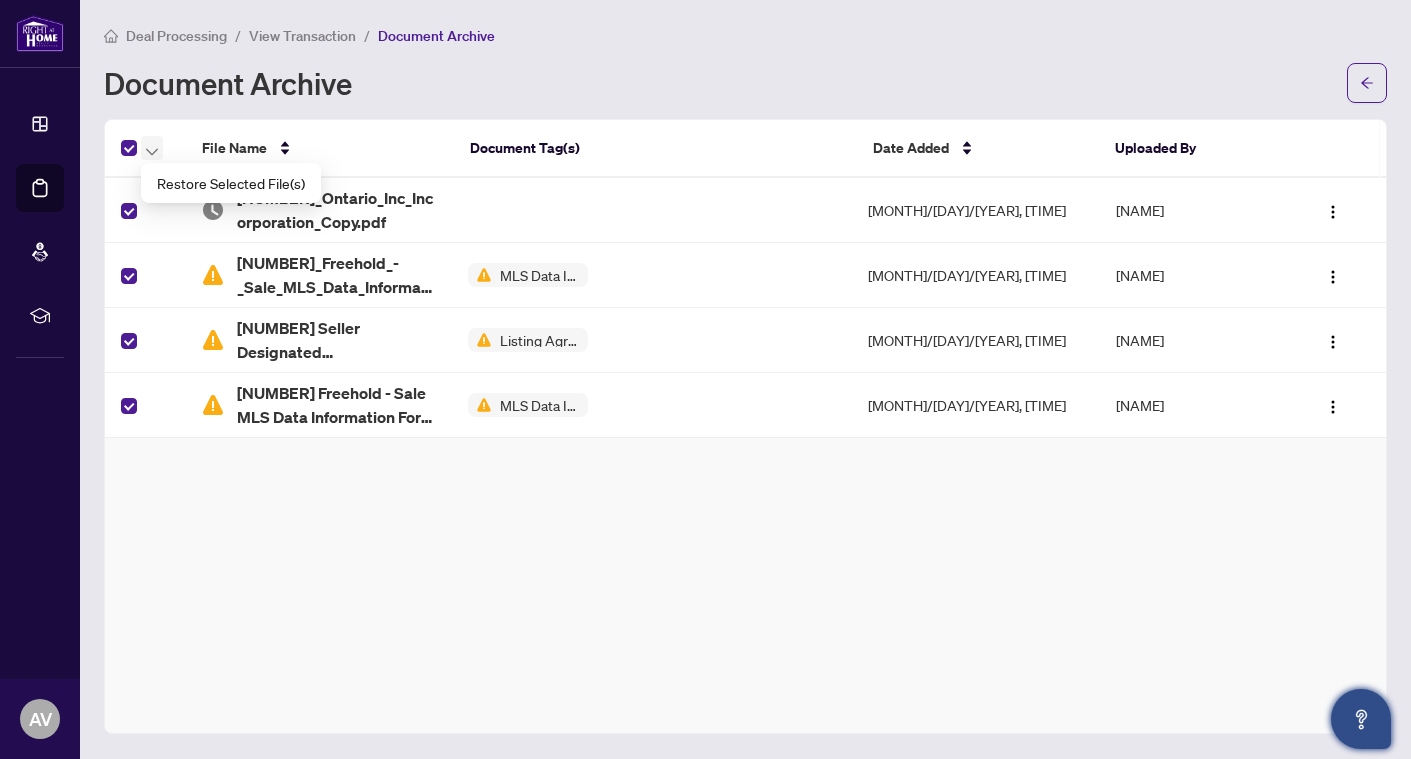 click 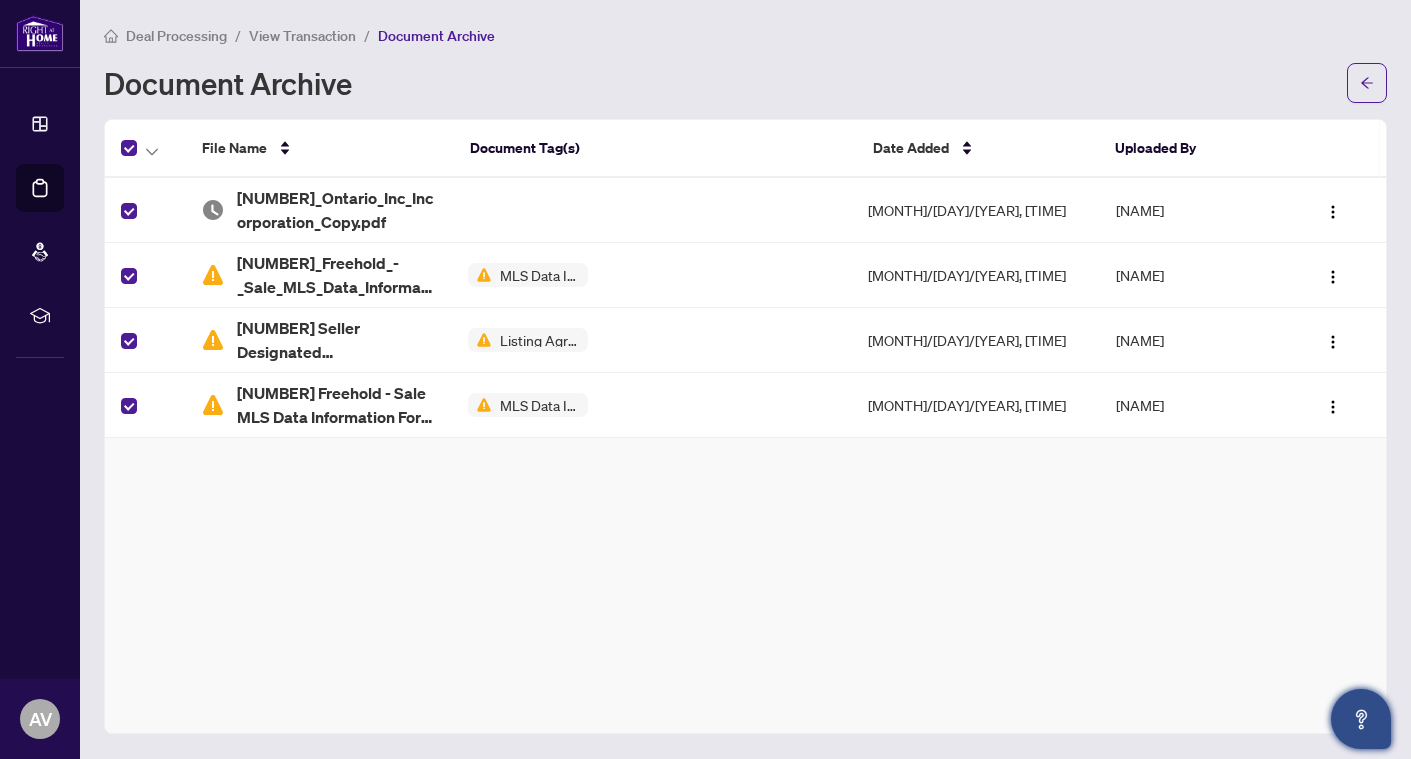 click on "View Transaction" at bounding box center (302, 36) 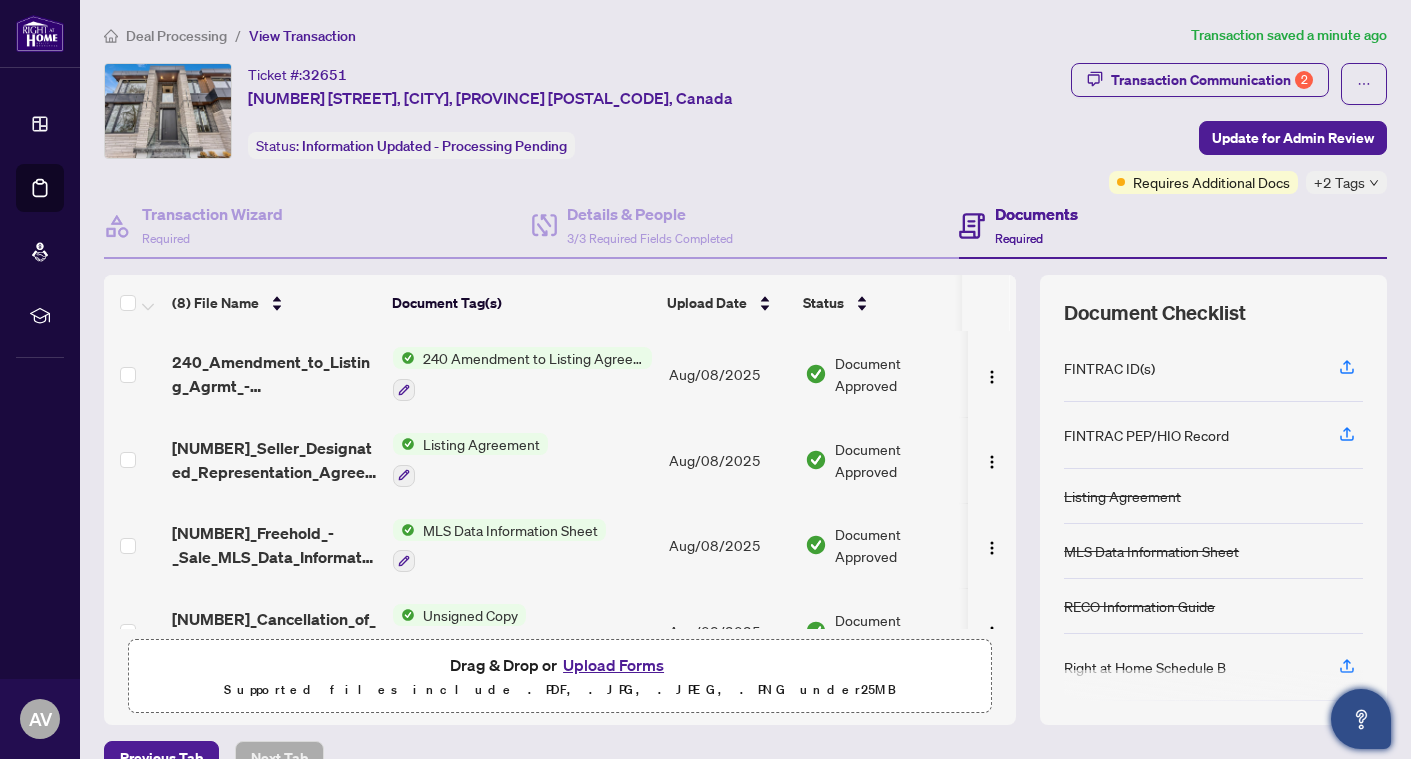 scroll, scrollTop: 0, scrollLeft: 0, axis: both 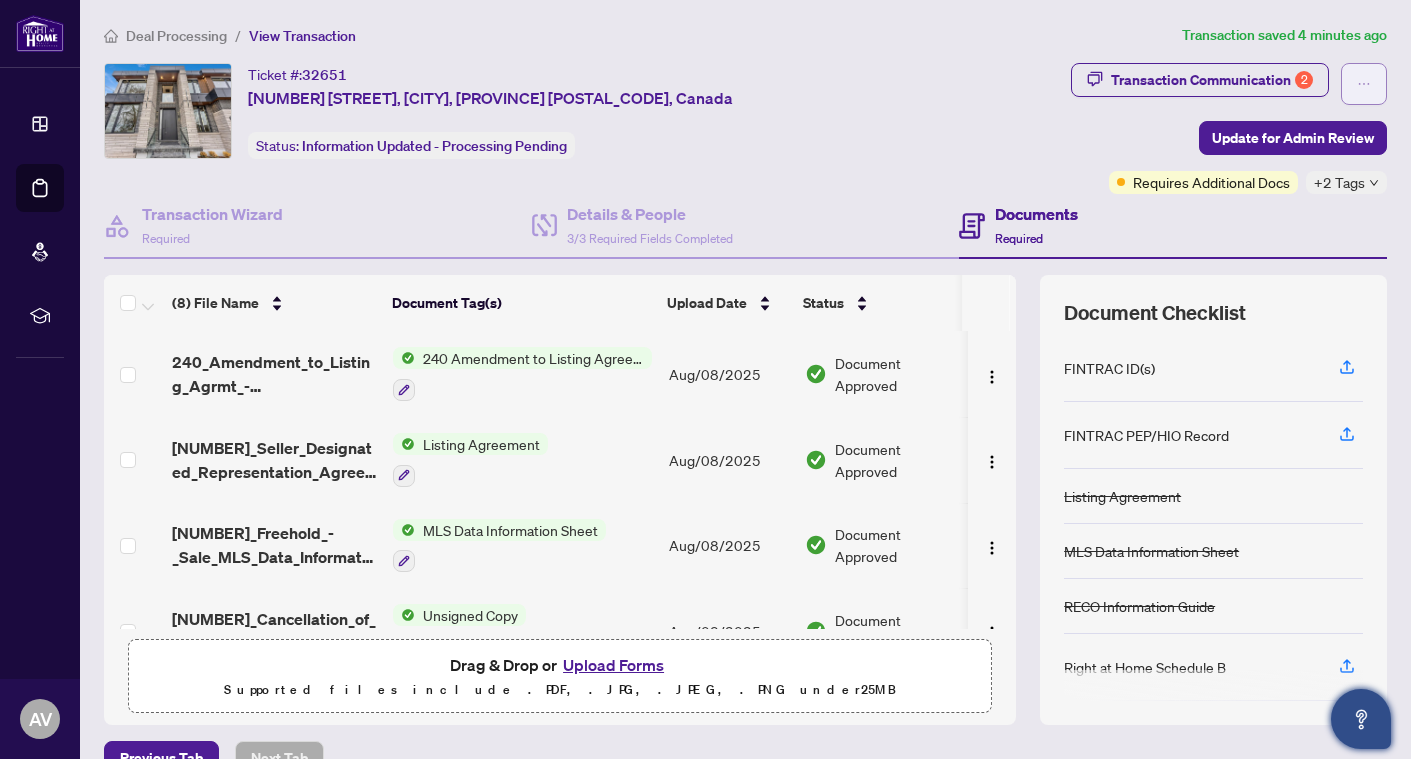 click at bounding box center (1364, 84) 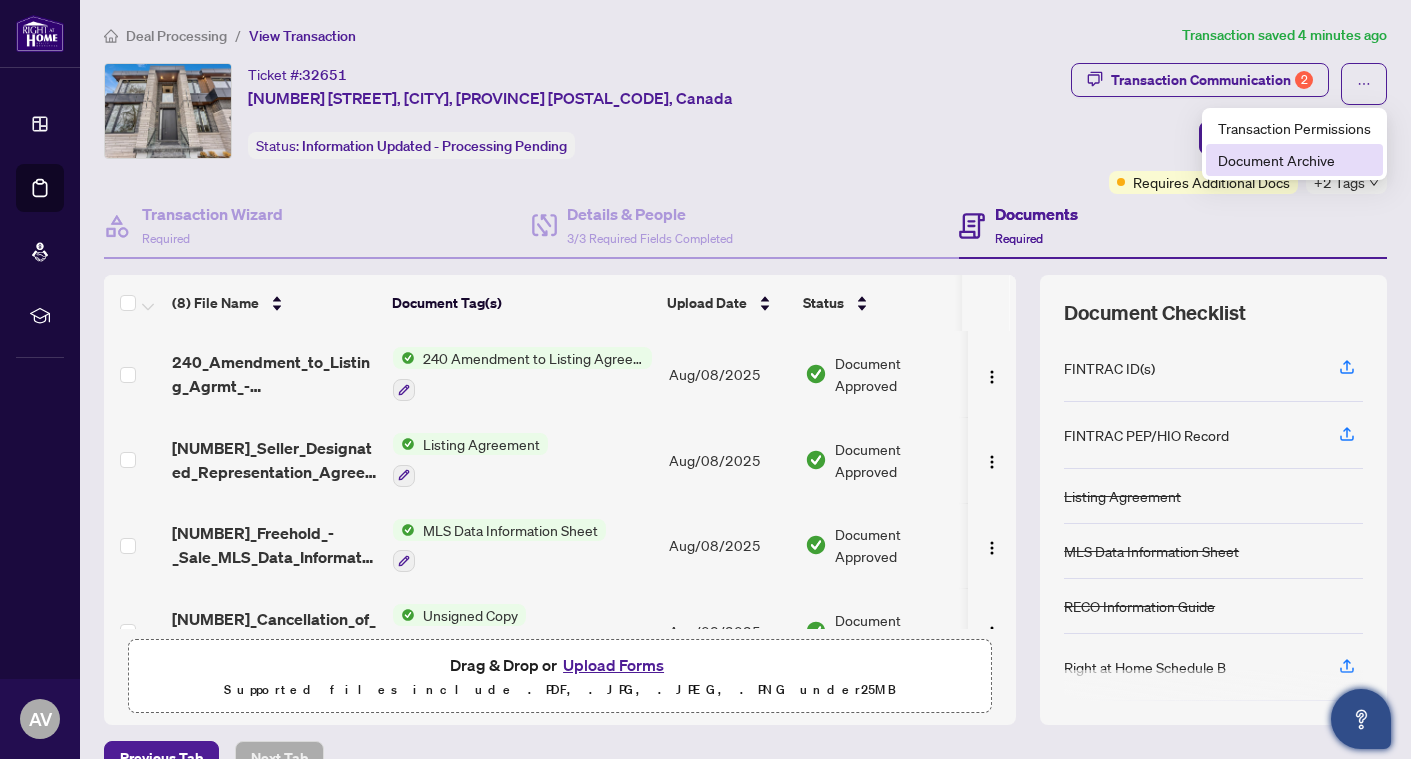 click on "Document Archive" at bounding box center (1294, 160) 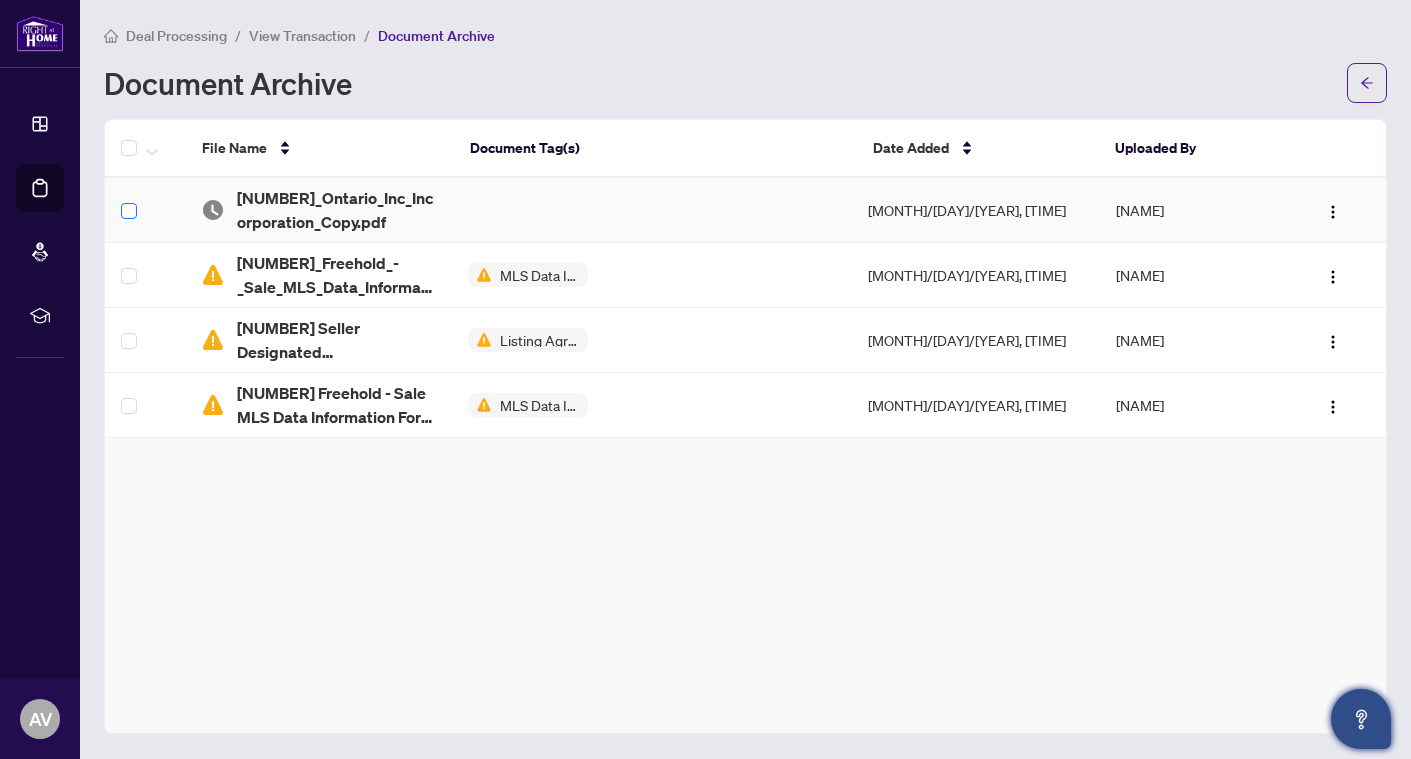 click at bounding box center [129, 211] 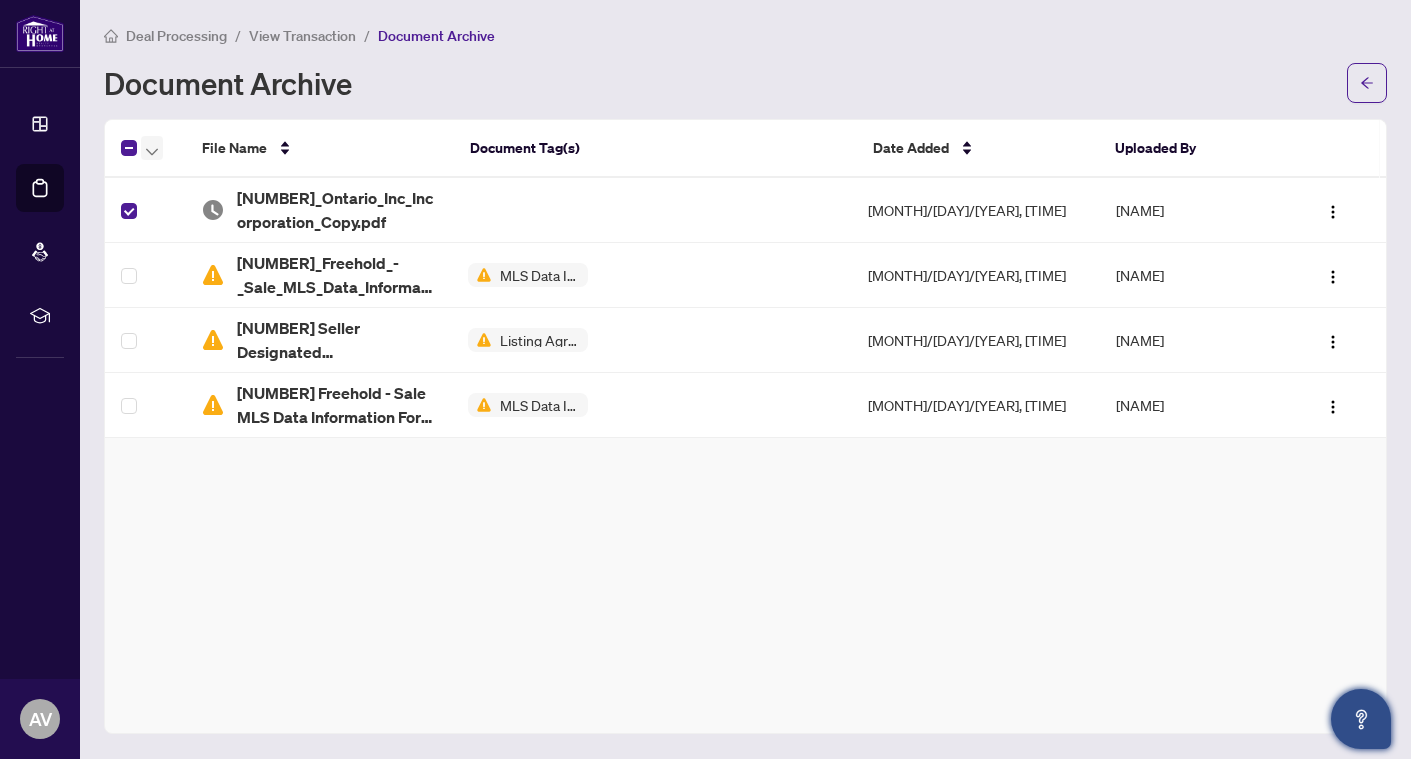 click 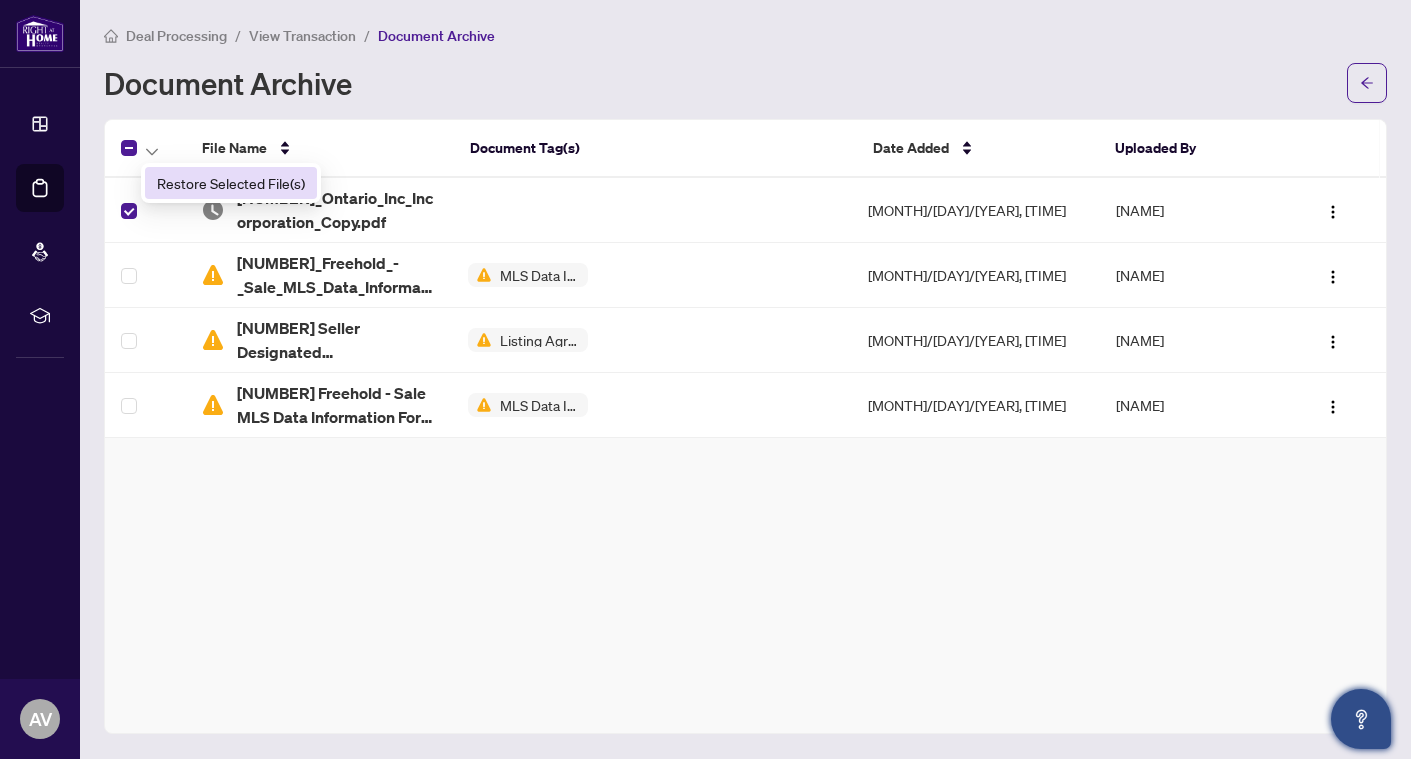 click on "Restore Selected File(s)" at bounding box center [231, 183] 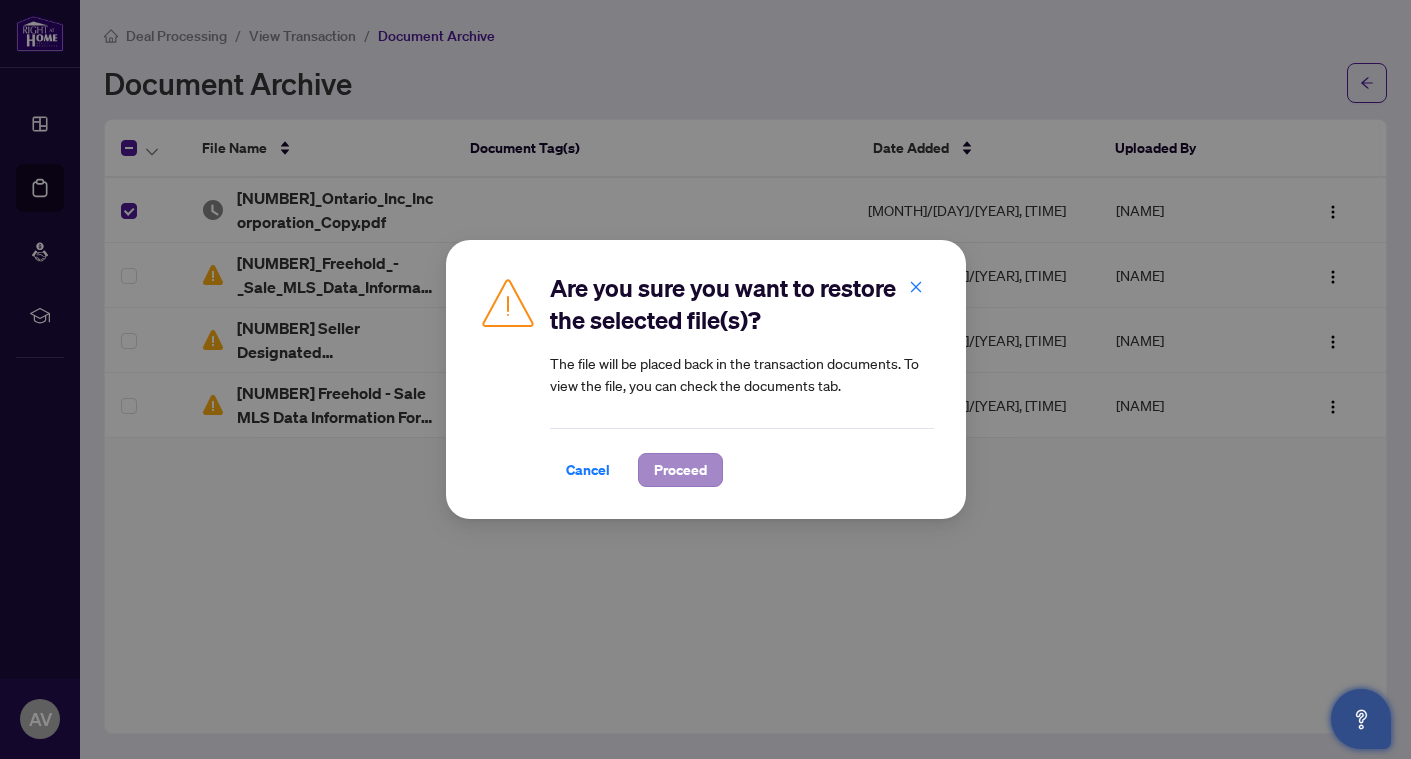click on "Proceed" at bounding box center (680, 470) 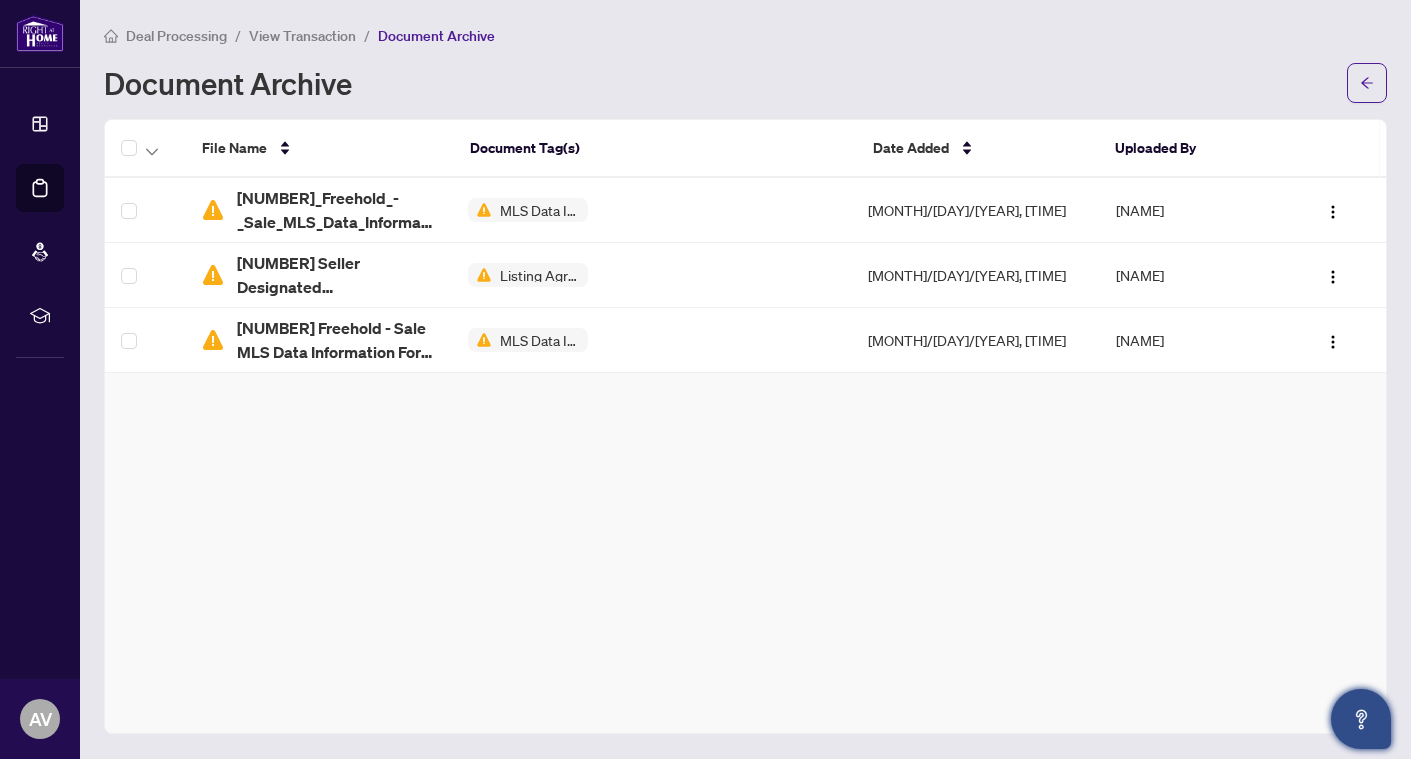 click on "View Transaction" at bounding box center (302, 36) 